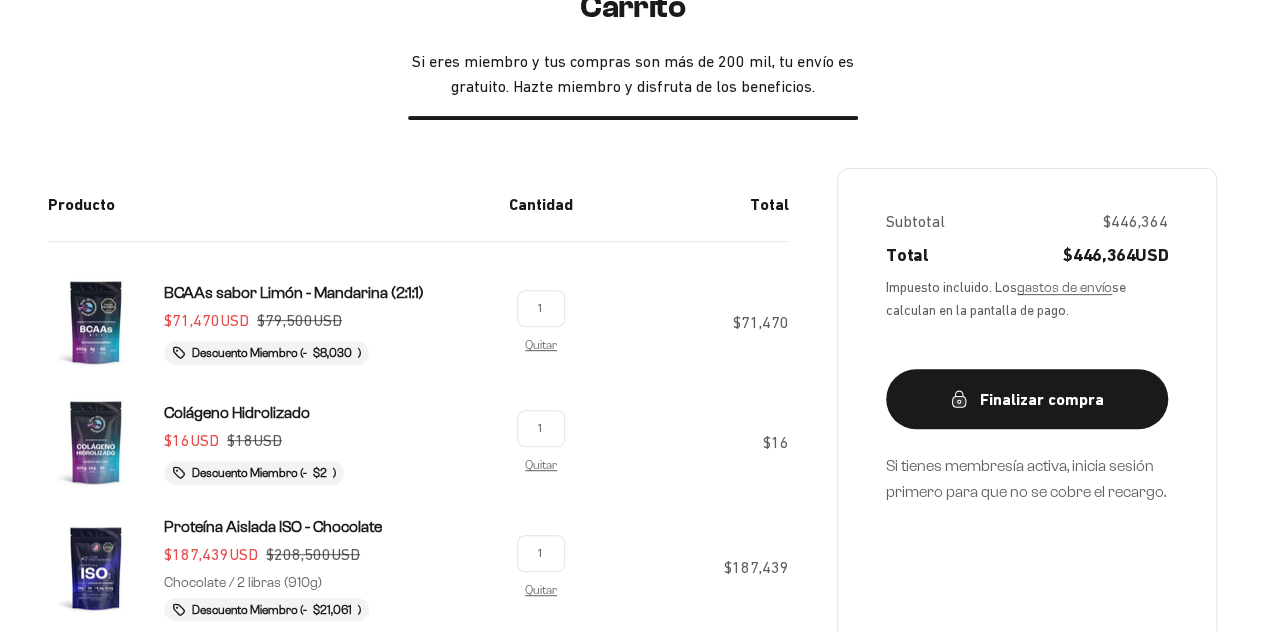 scroll, scrollTop: 276, scrollLeft: 0, axis: vertical 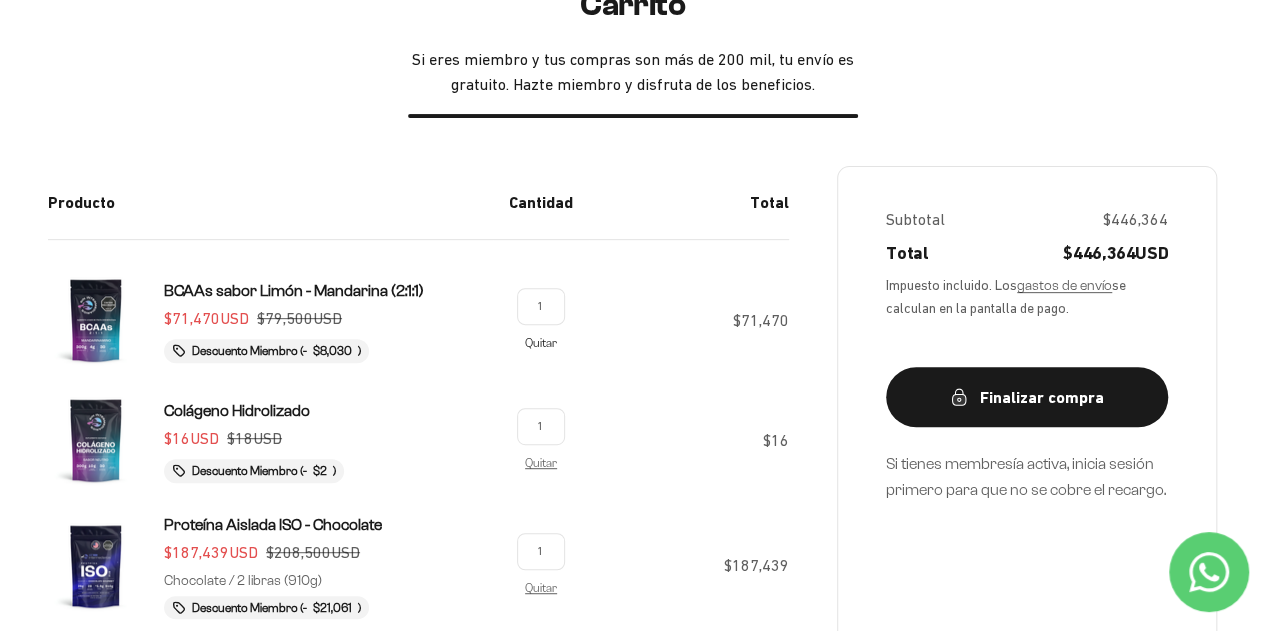 click on "Quitar" at bounding box center [541, 342] 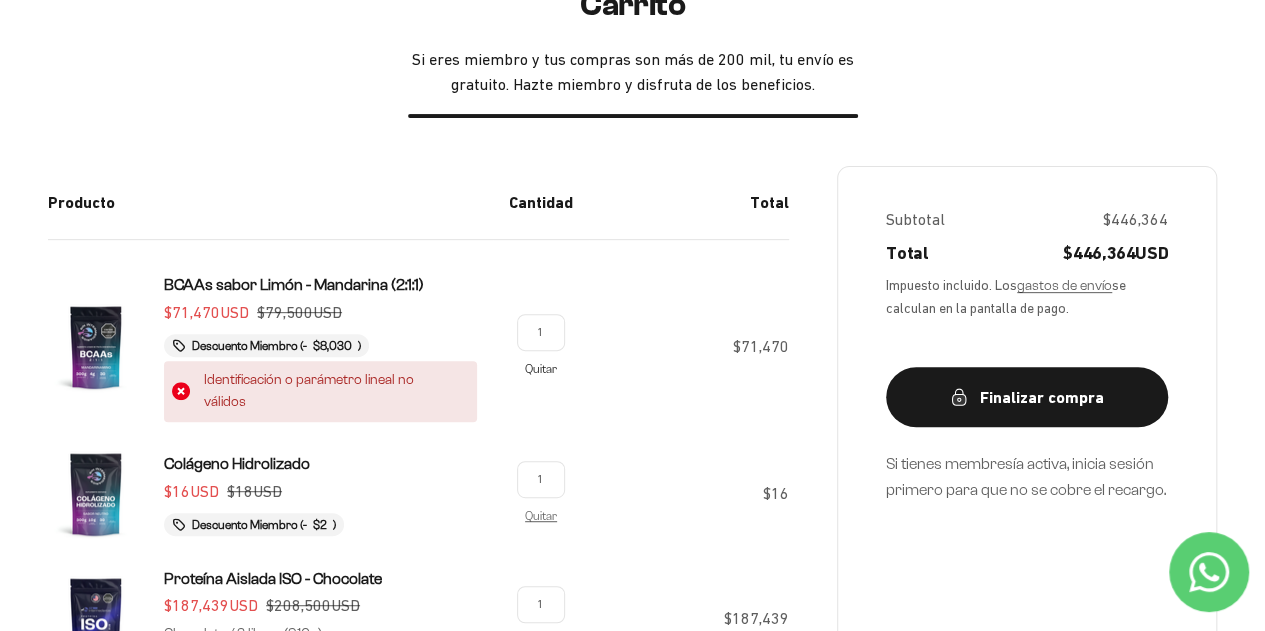 click on "1
Quitar" at bounding box center [541, 347] 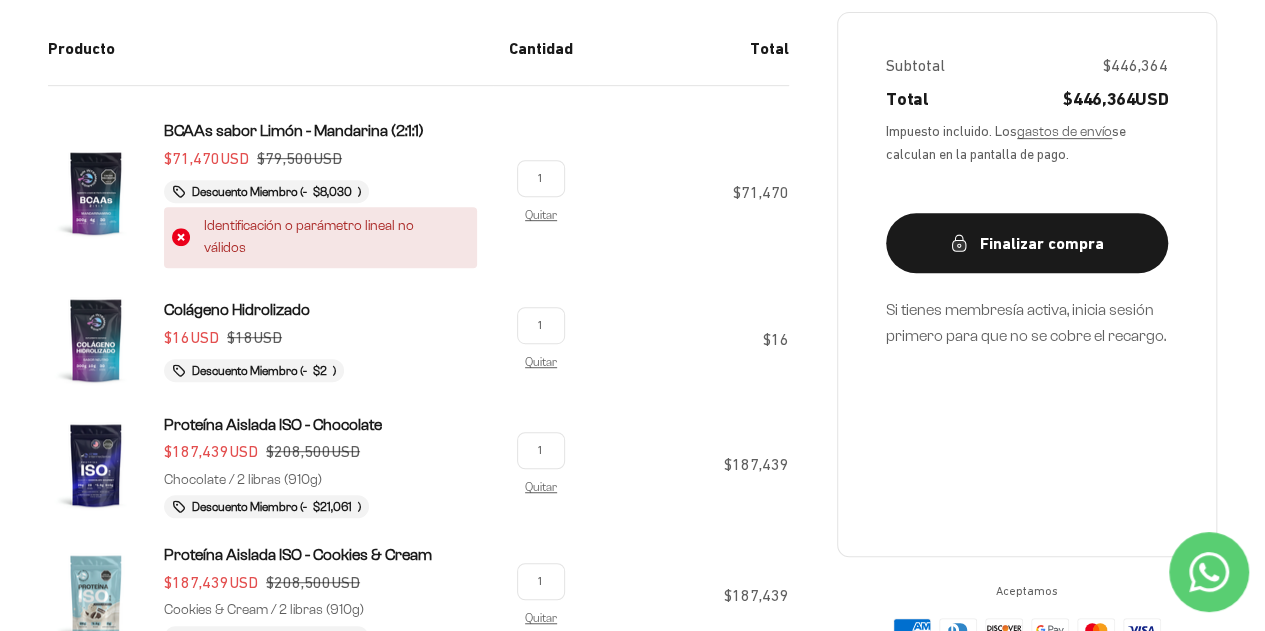 scroll, scrollTop: 432, scrollLeft: 0, axis: vertical 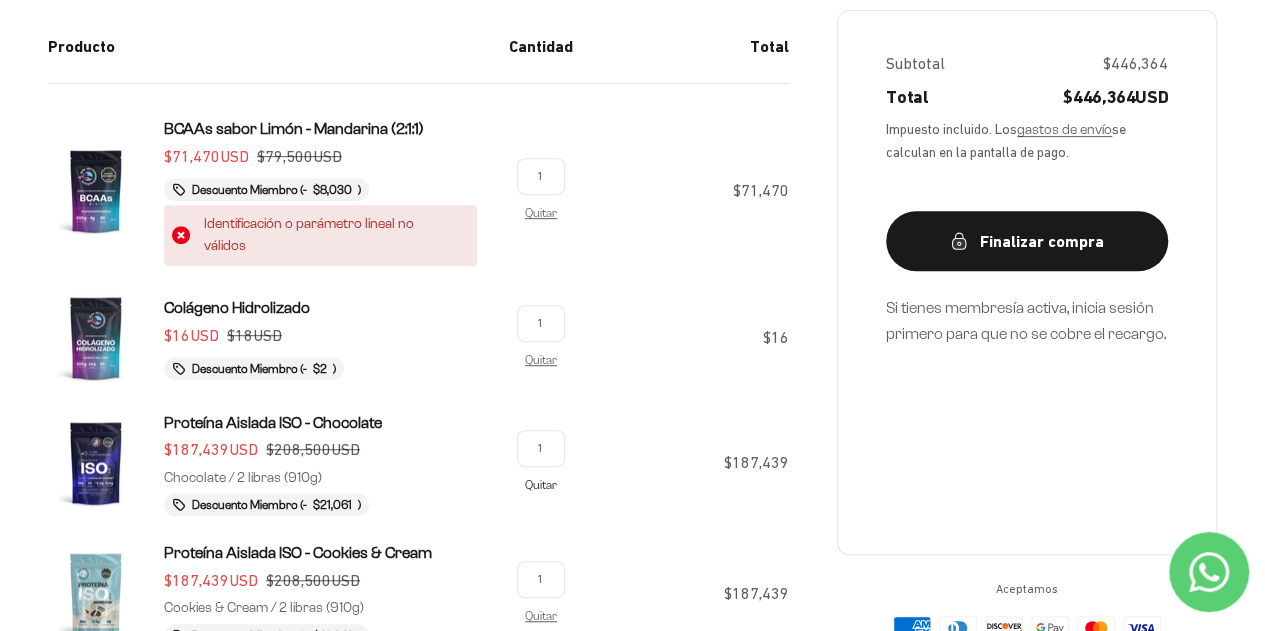 click on "Quitar" at bounding box center (541, 484) 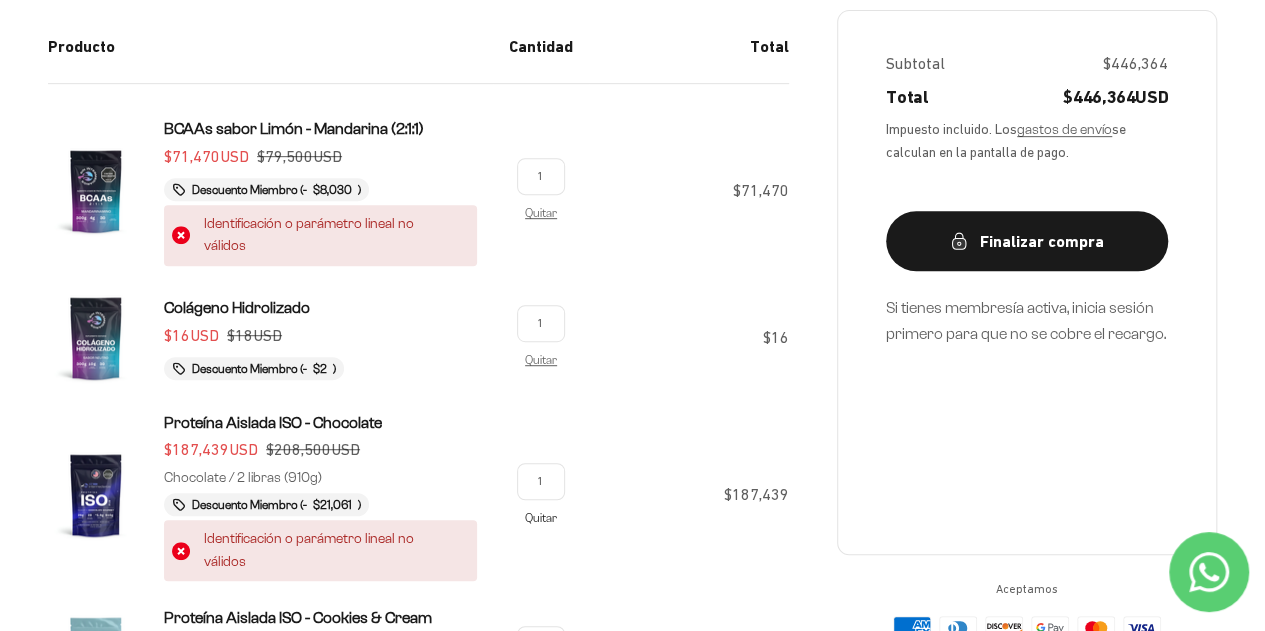 scroll, scrollTop: 662, scrollLeft: 0, axis: vertical 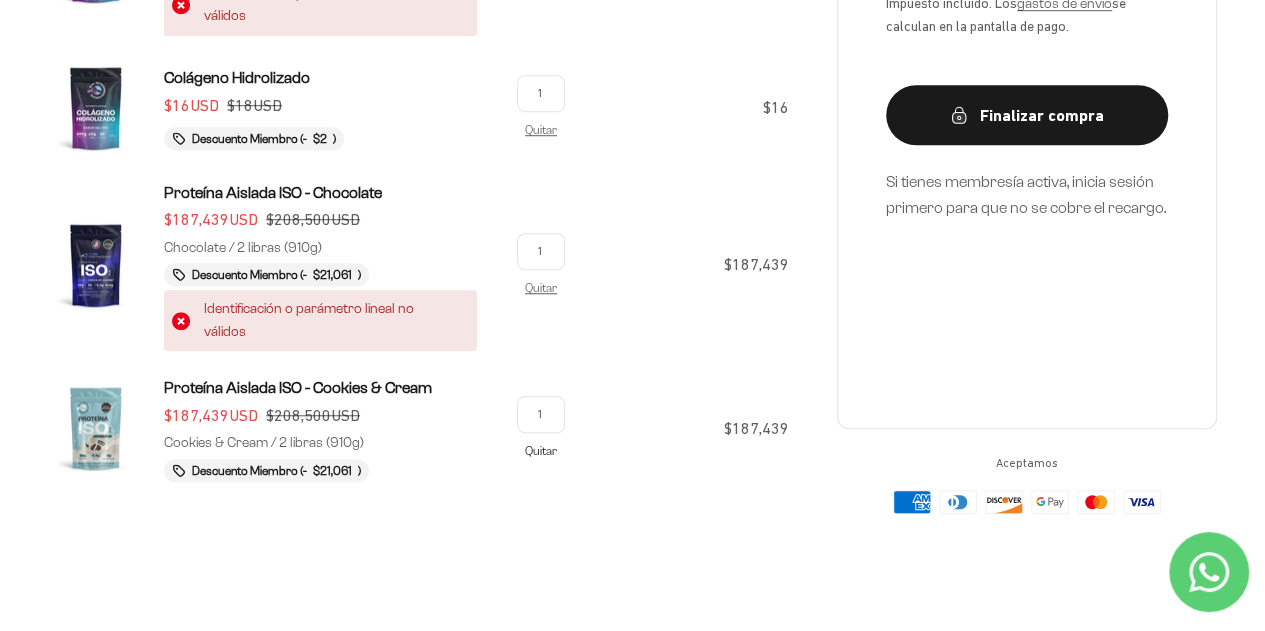 click on "Quitar" at bounding box center [541, 450] 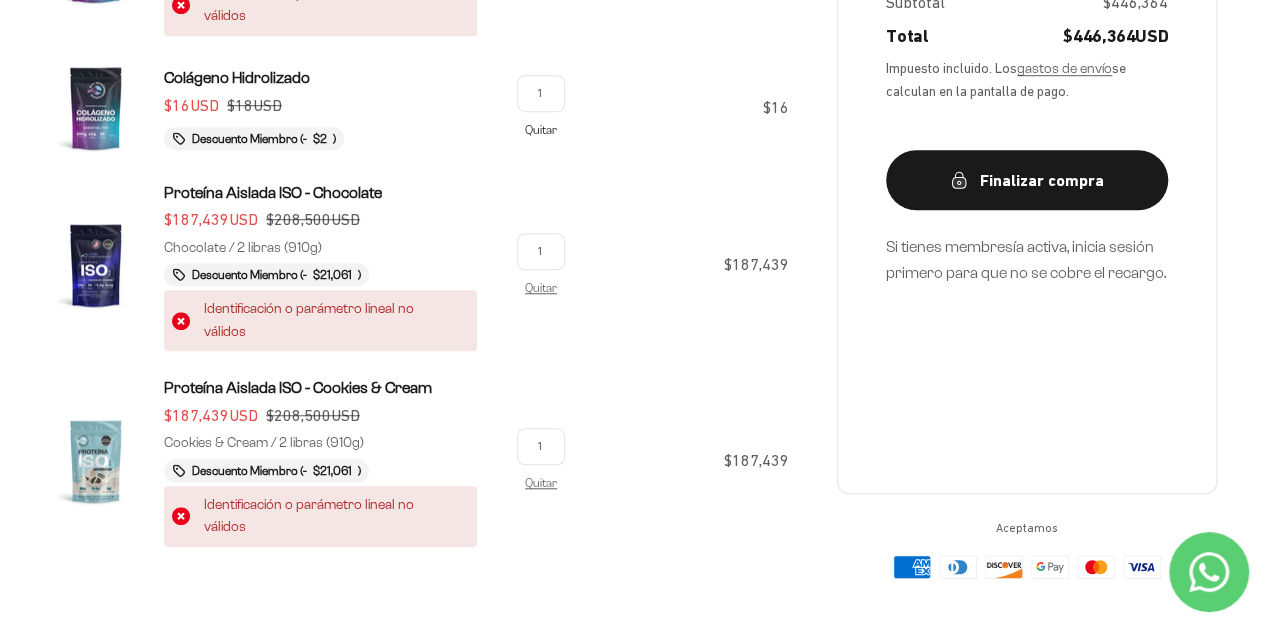 click on "Quitar" at bounding box center [541, 129] 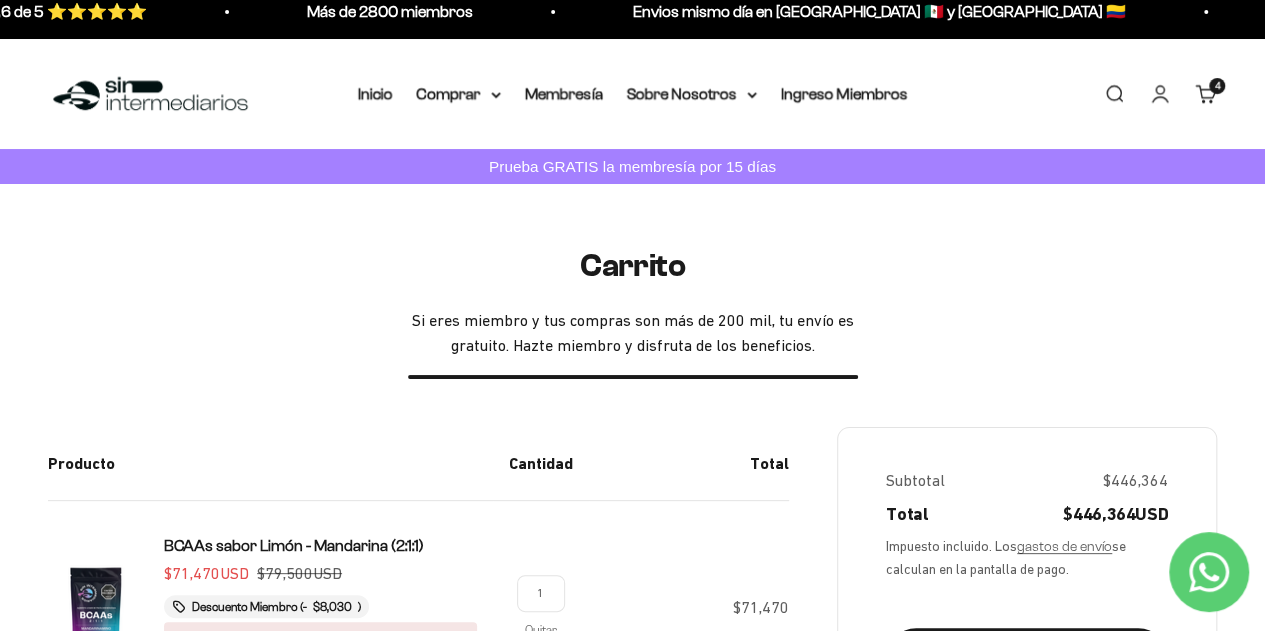 scroll, scrollTop: 0, scrollLeft: 0, axis: both 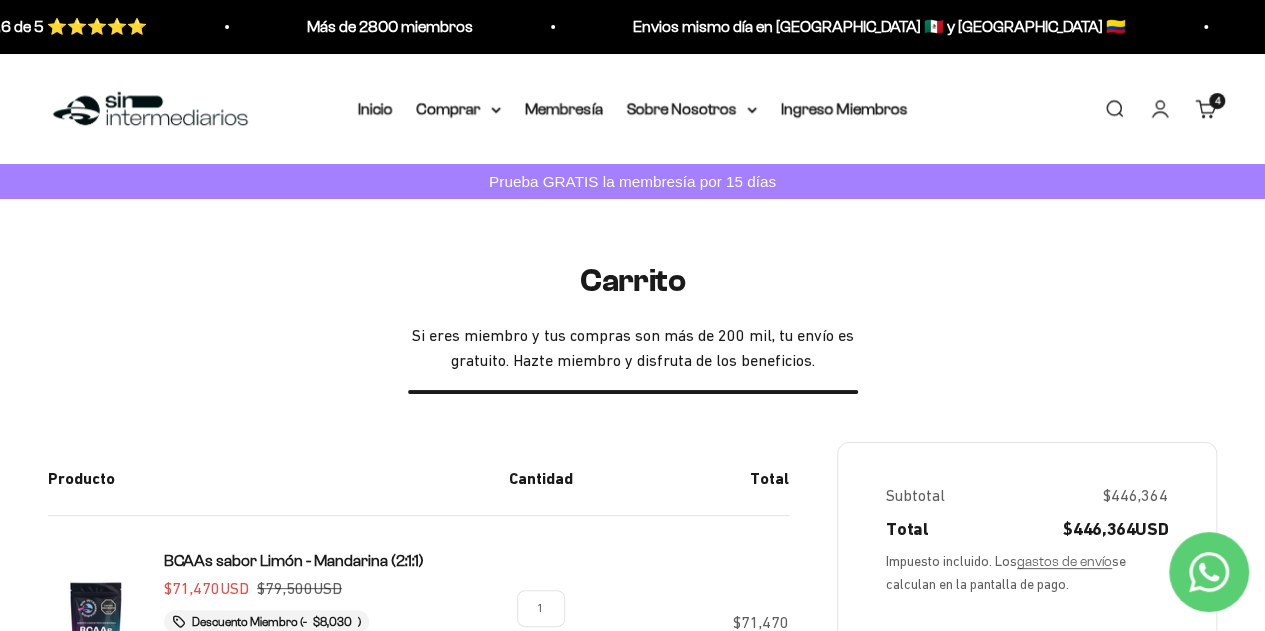 click at bounding box center (150, 109) 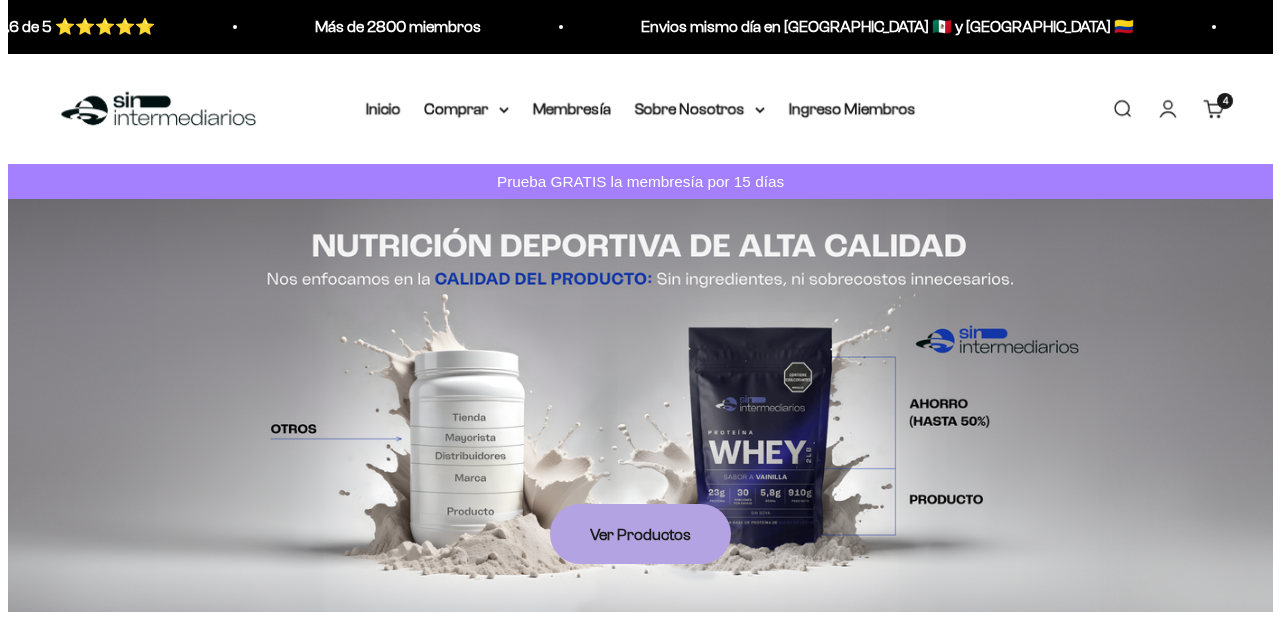 scroll, scrollTop: 0, scrollLeft: 0, axis: both 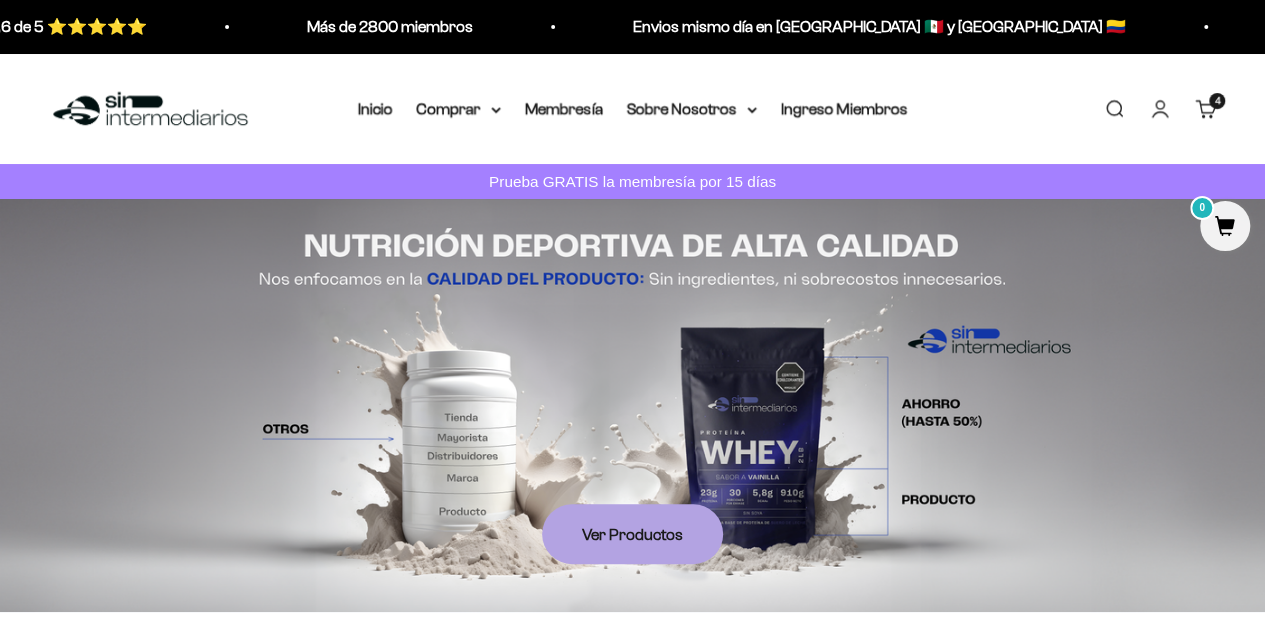 click on "4" at bounding box center (1217, 100) 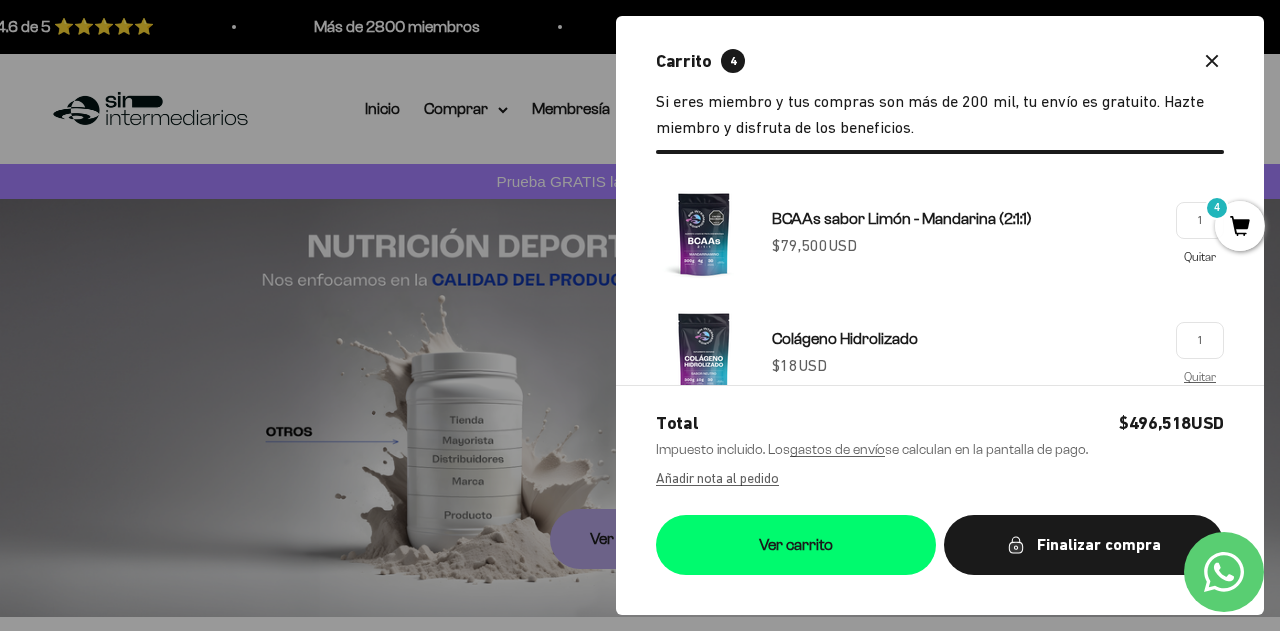 click on "Quitar" at bounding box center (1200, 256) 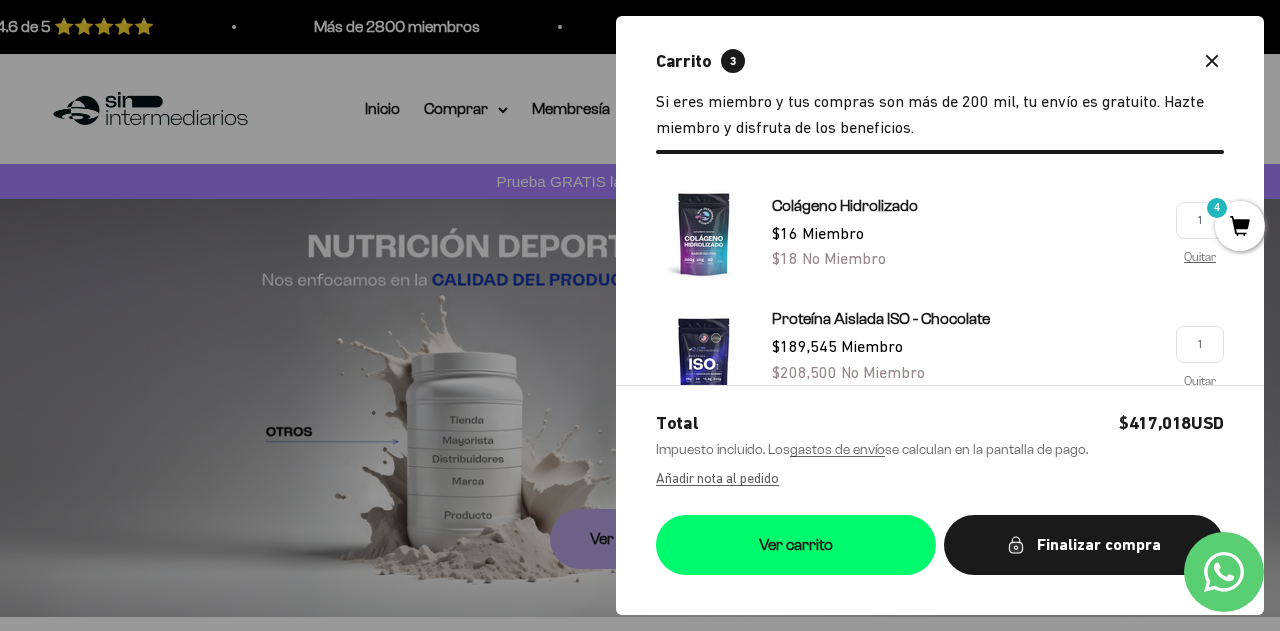 click on "Quitar" at bounding box center [1200, 256] 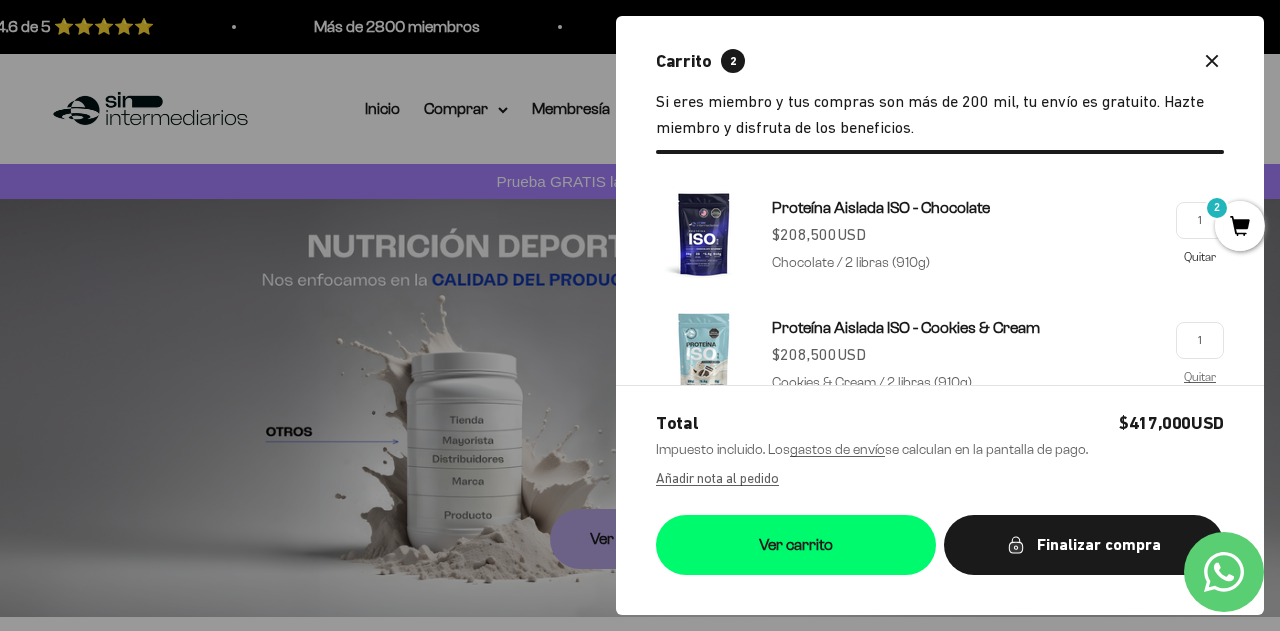 click on "Quitar" at bounding box center [1200, 256] 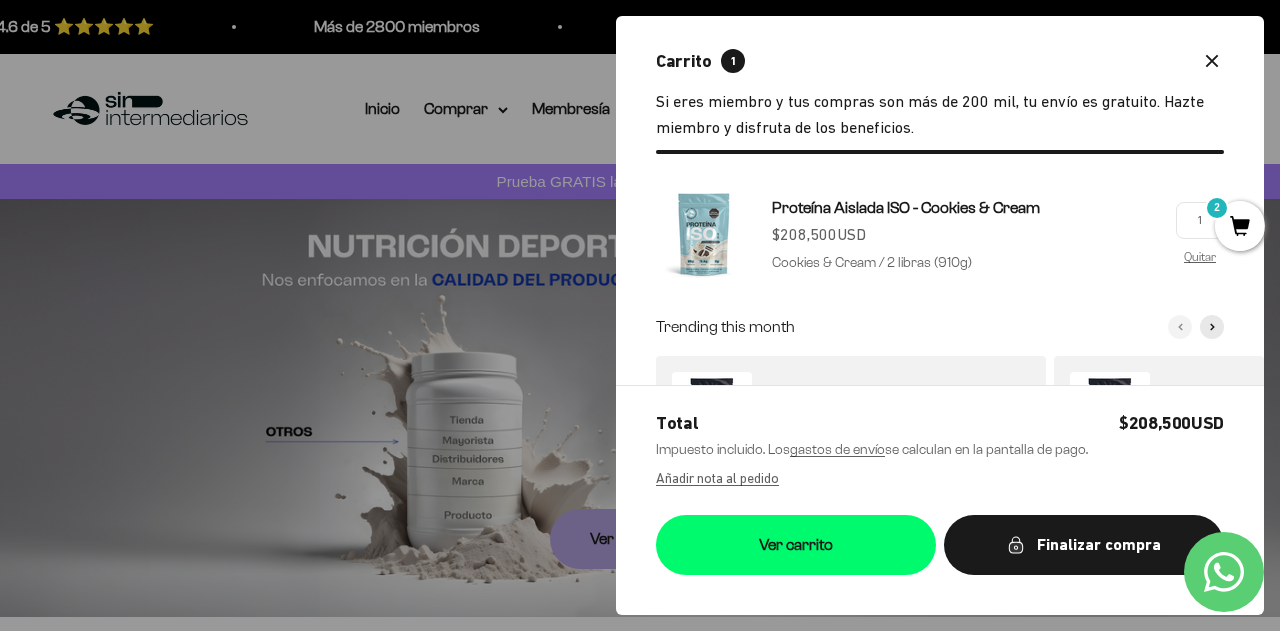 click on "Quitar" at bounding box center (1200, 256) 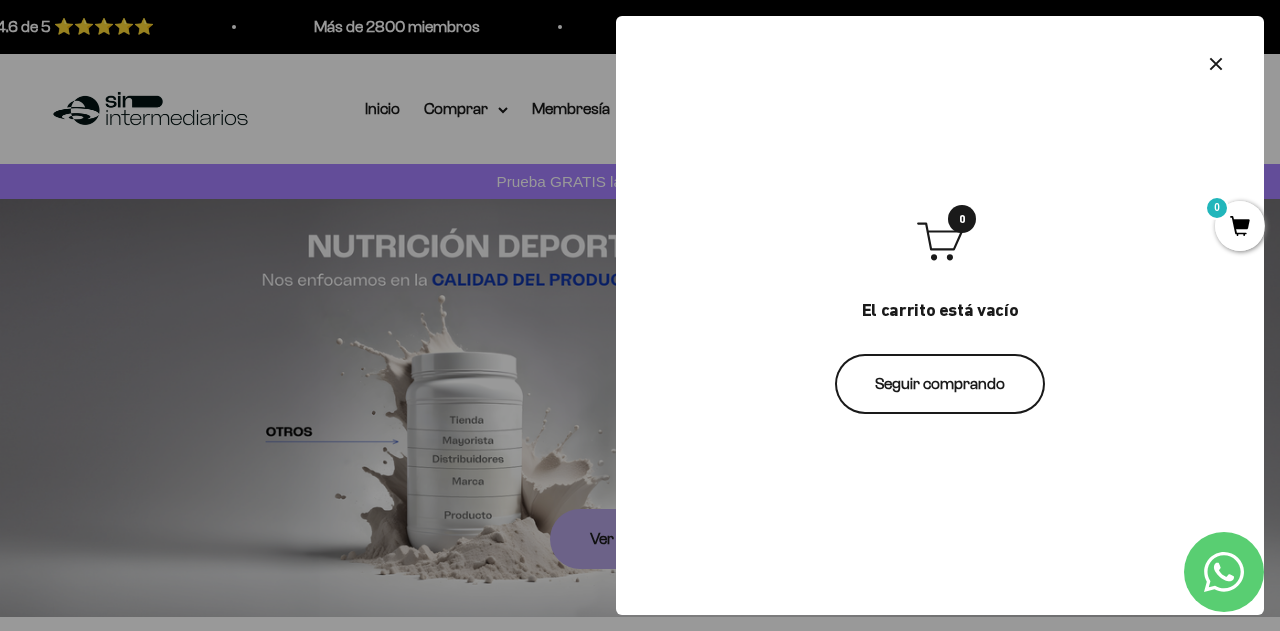 click on "Seguir comprando" at bounding box center (940, 384) 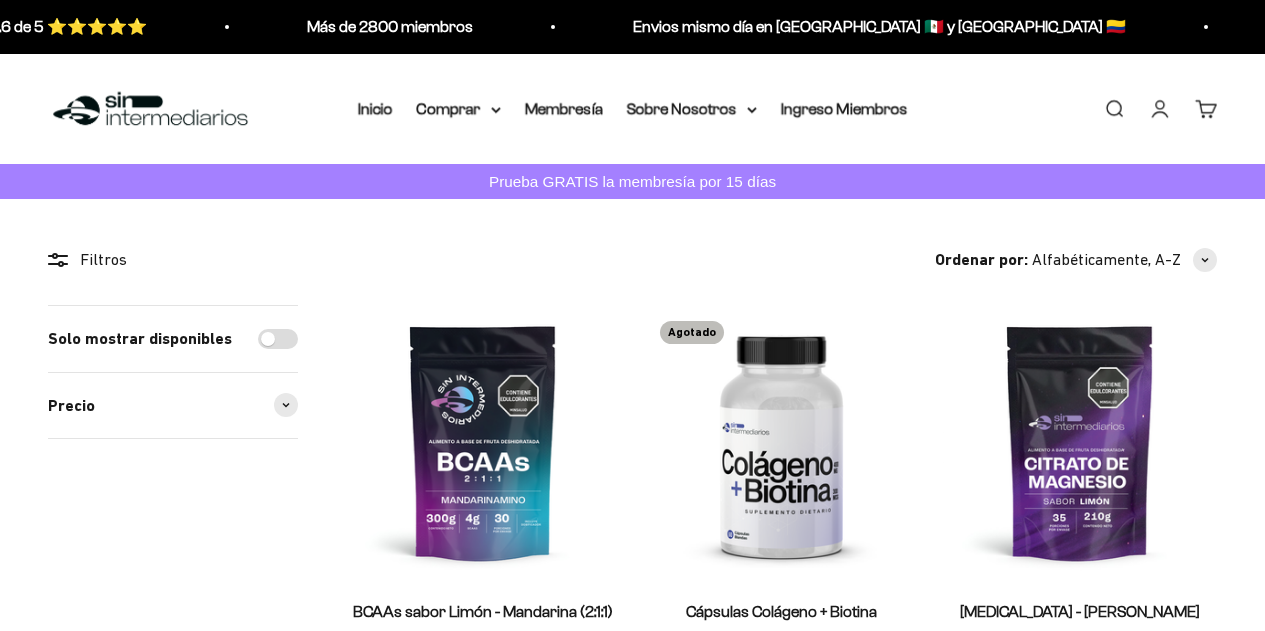 scroll, scrollTop: 0, scrollLeft: 0, axis: both 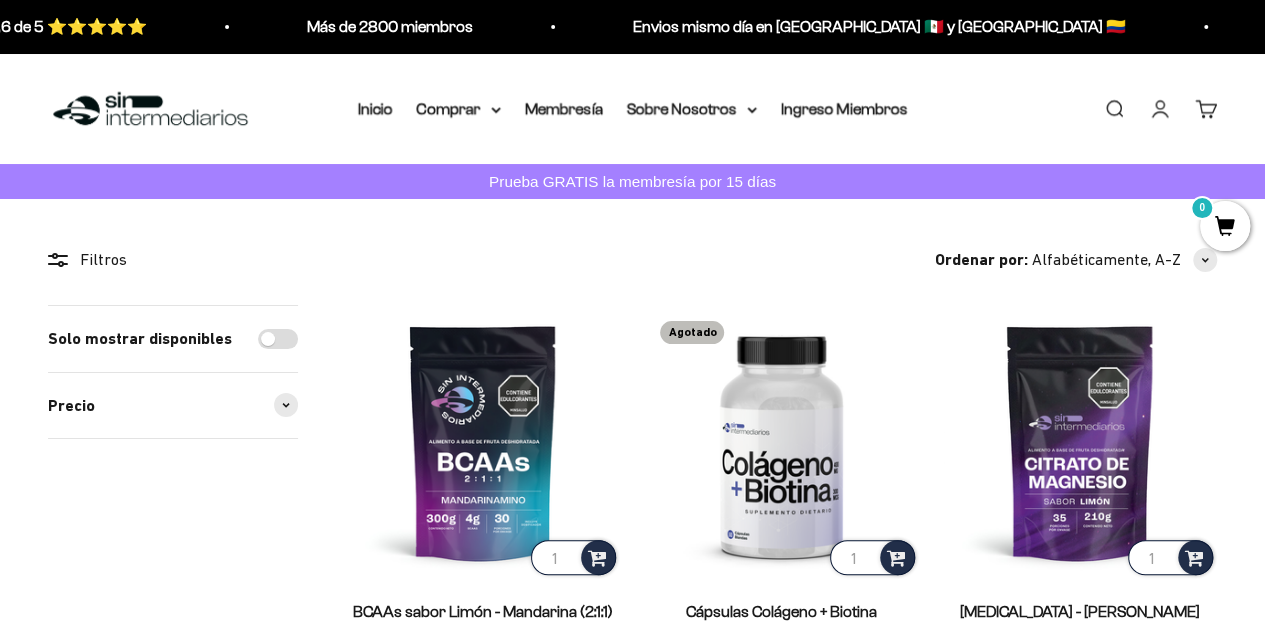 click on "Iniciar sesión" at bounding box center (1160, 109) 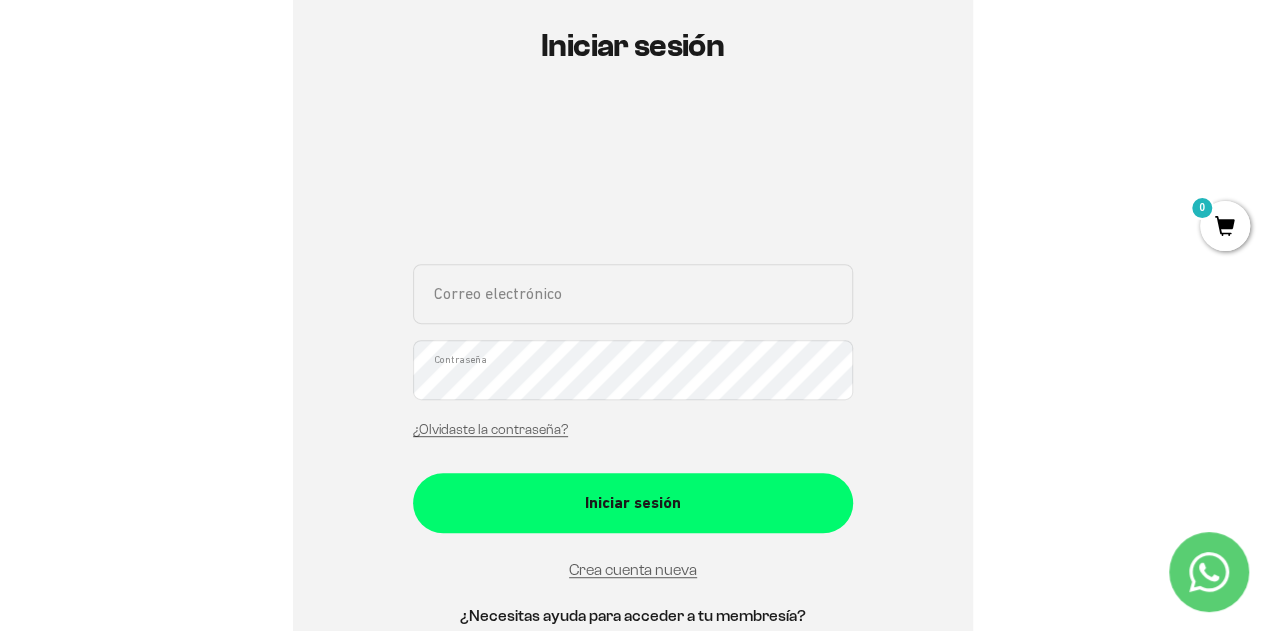 scroll, scrollTop: 270, scrollLeft: 0, axis: vertical 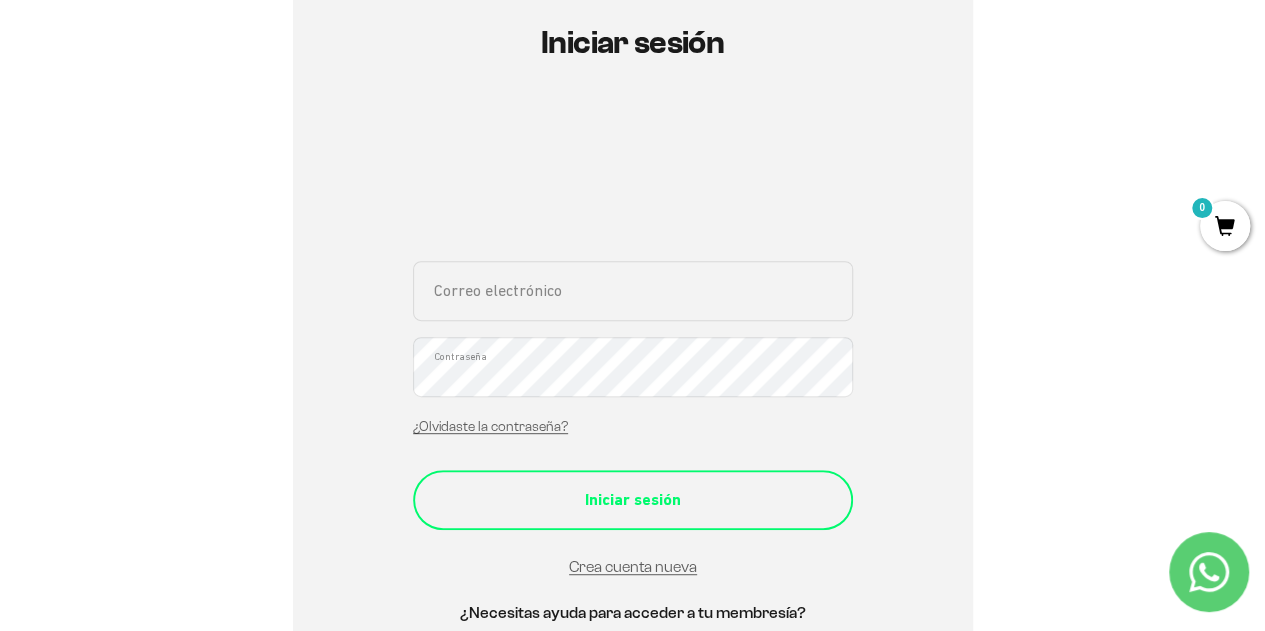 type on "darojasg@gmail.com" 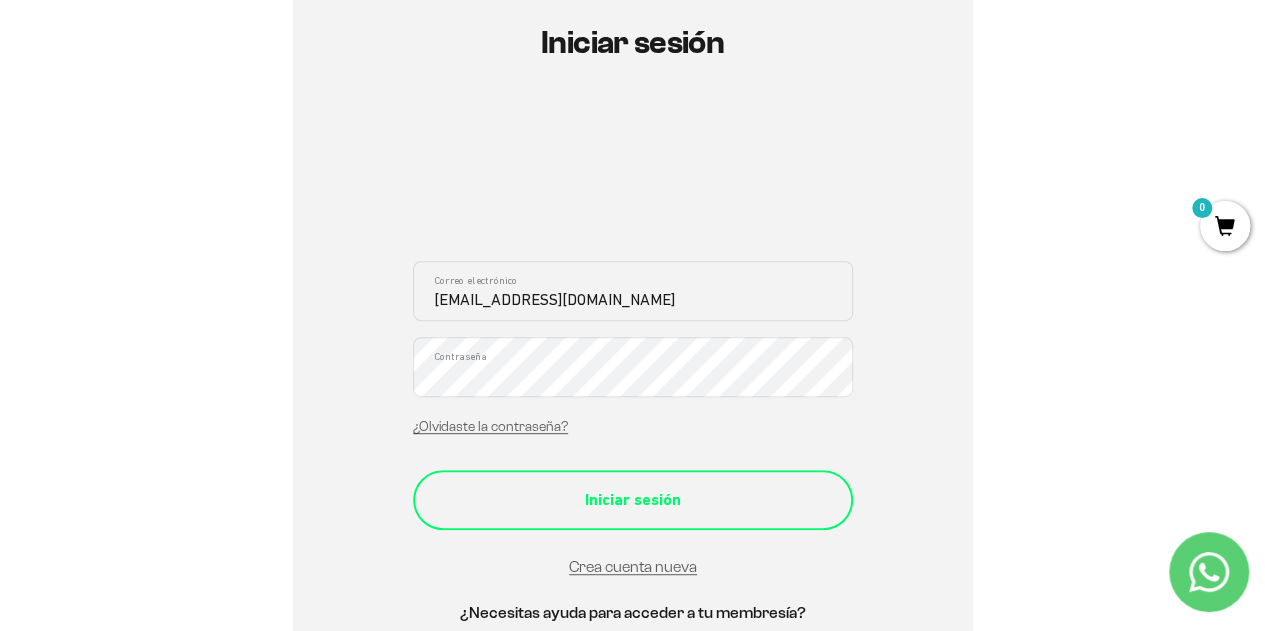 click on "Iniciar sesión" at bounding box center (633, 500) 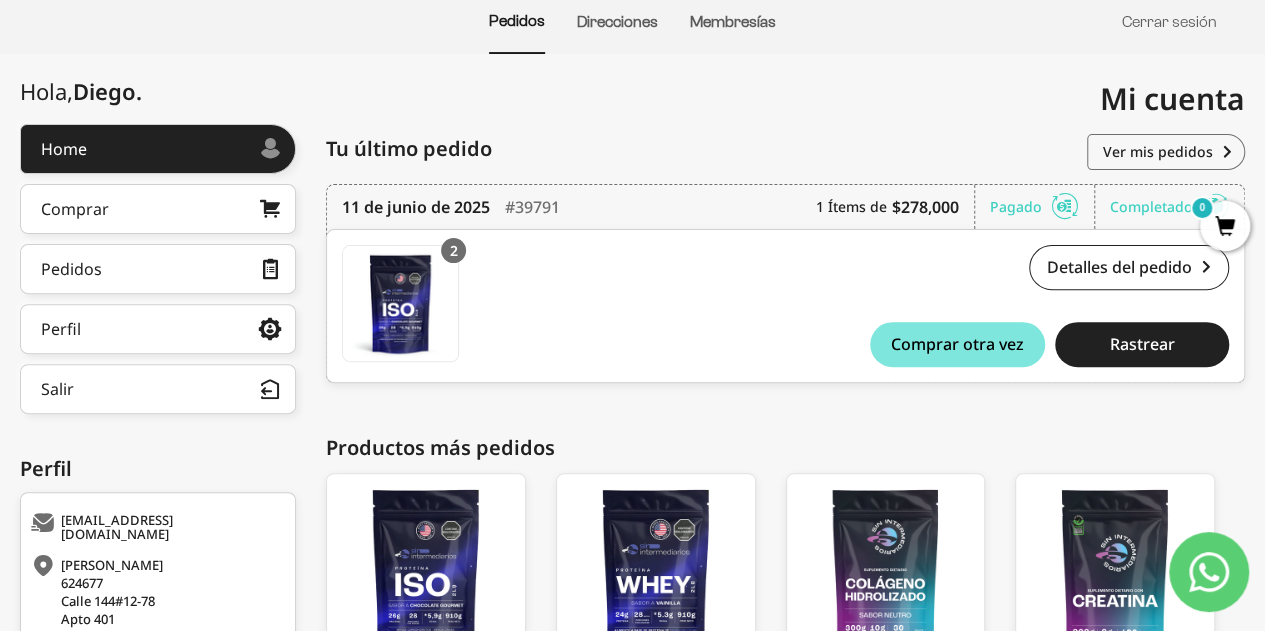 scroll, scrollTop: 212, scrollLeft: 0, axis: vertical 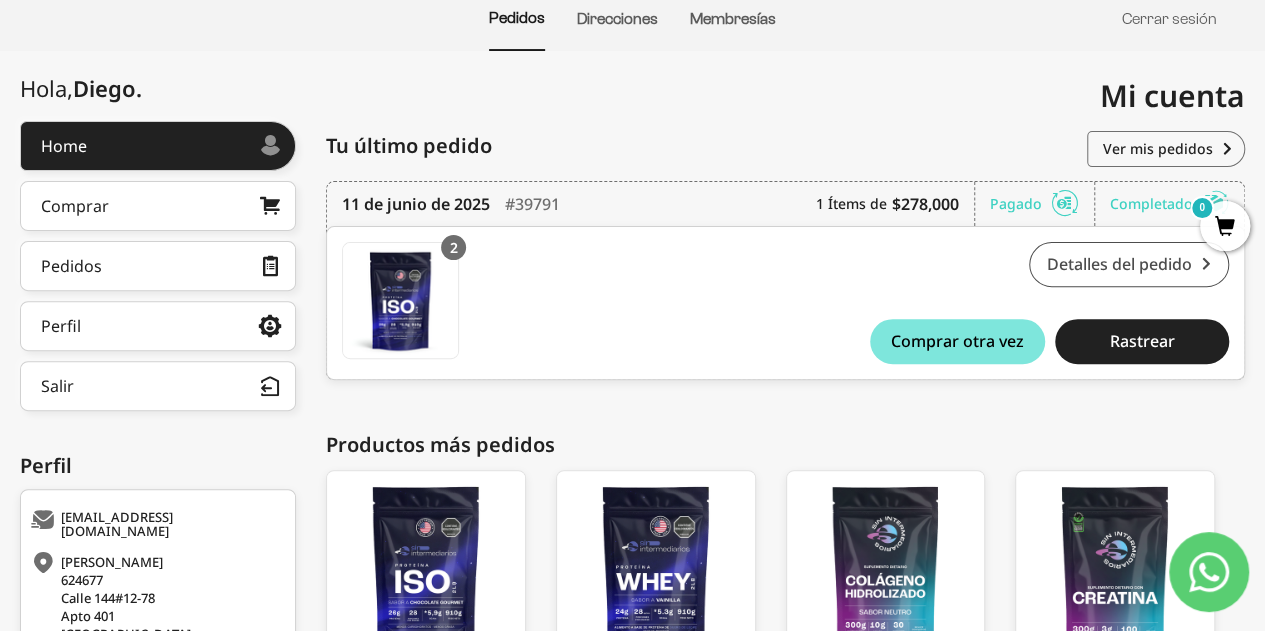 click on "Detalles del pedido" at bounding box center [1129, 264] 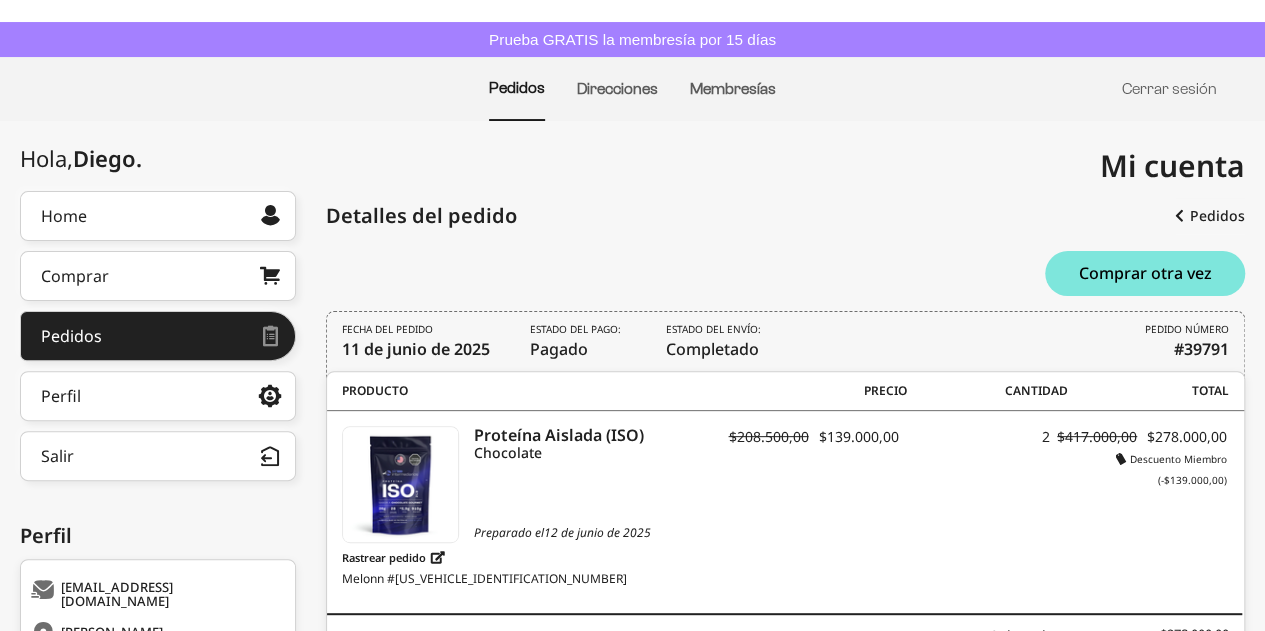 scroll, scrollTop: 146, scrollLeft: 0, axis: vertical 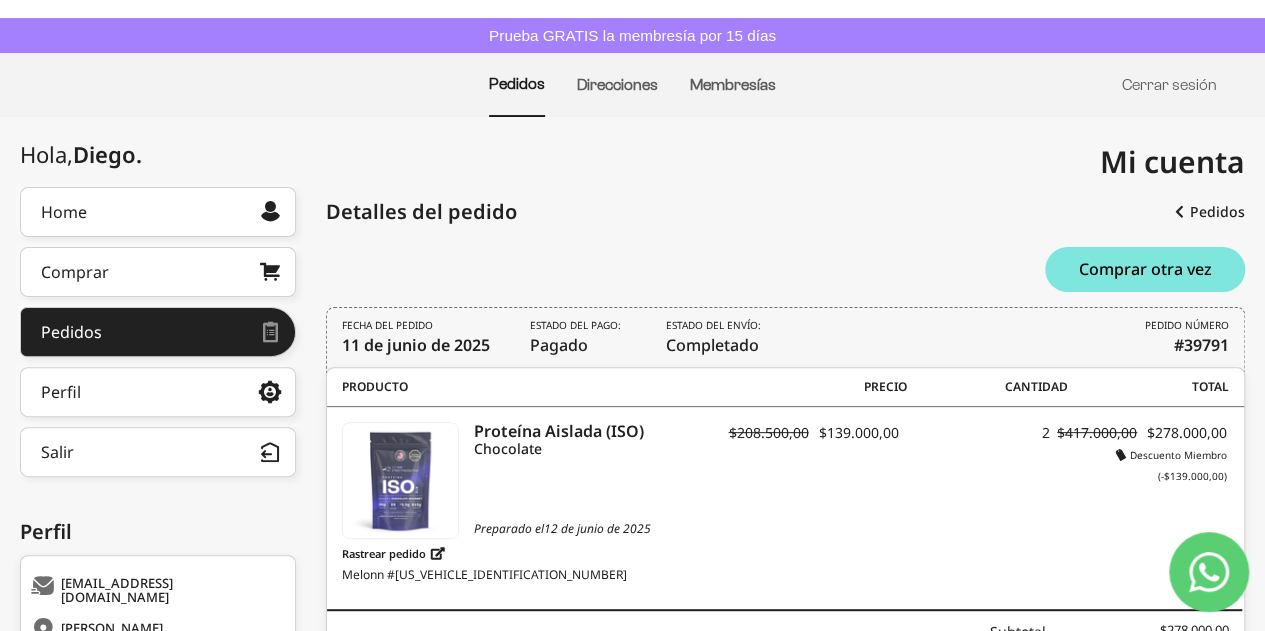 click at bounding box center (400, 480) 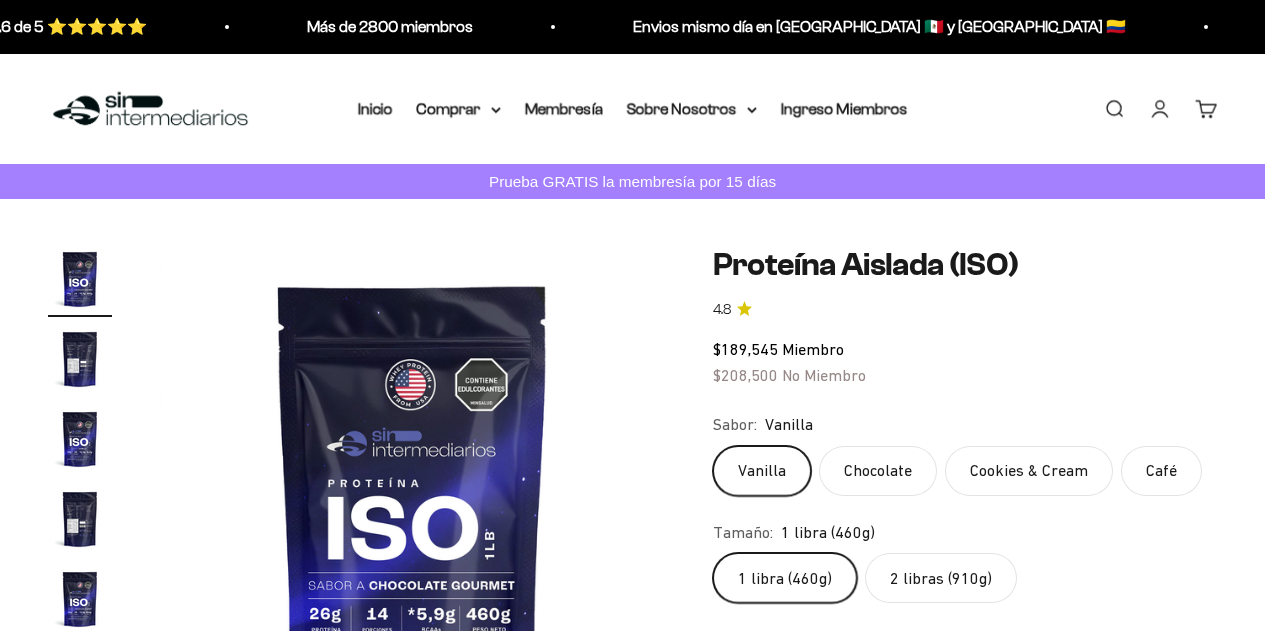 scroll, scrollTop: 0, scrollLeft: 0, axis: both 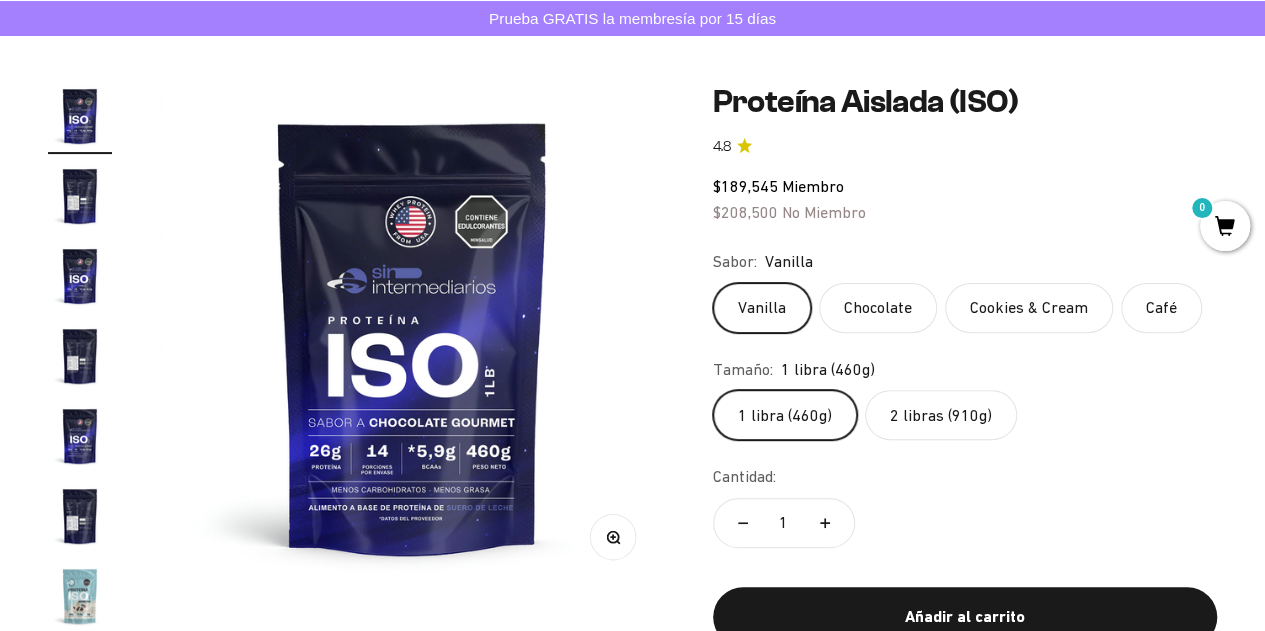 click on "2 libras (910g)" 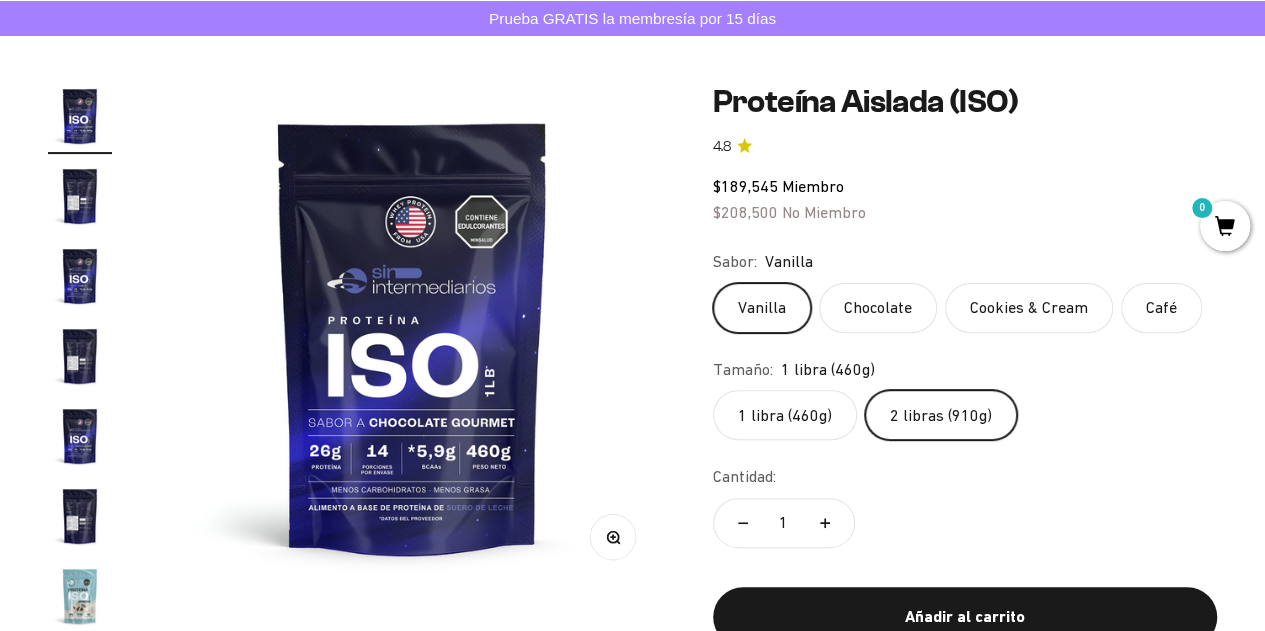 scroll, scrollTop: 0, scrollLeft: 1032, axis: horizontal 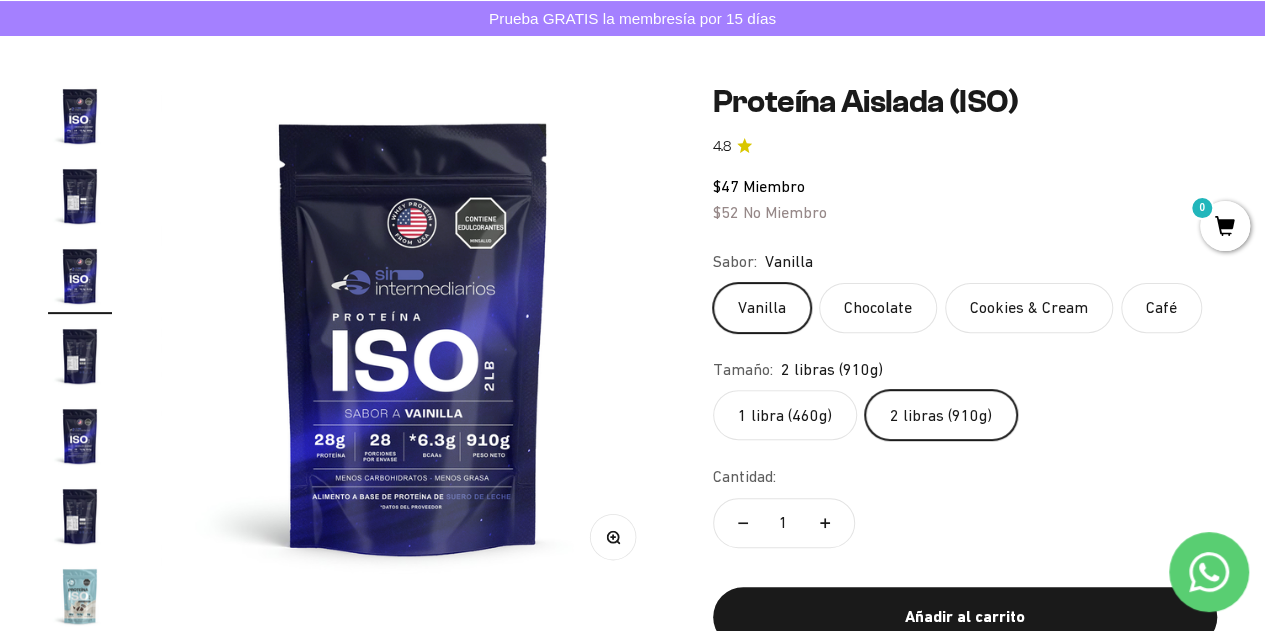click on "1 libra (460g)" 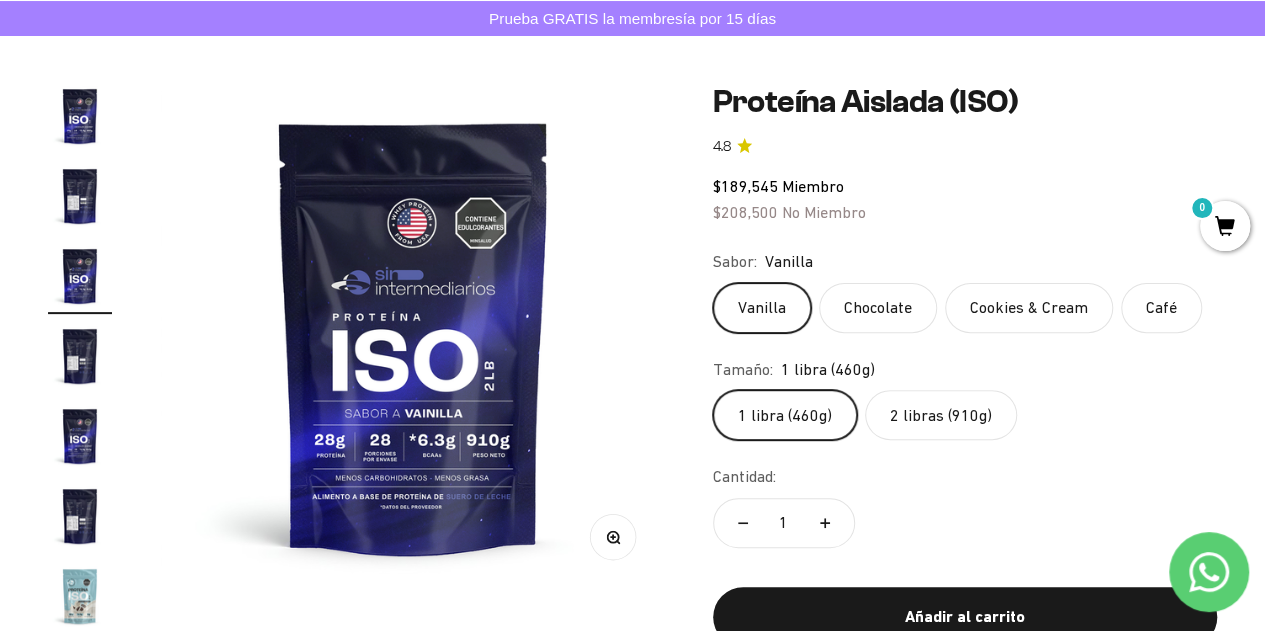 click on "2 libras (910g)" 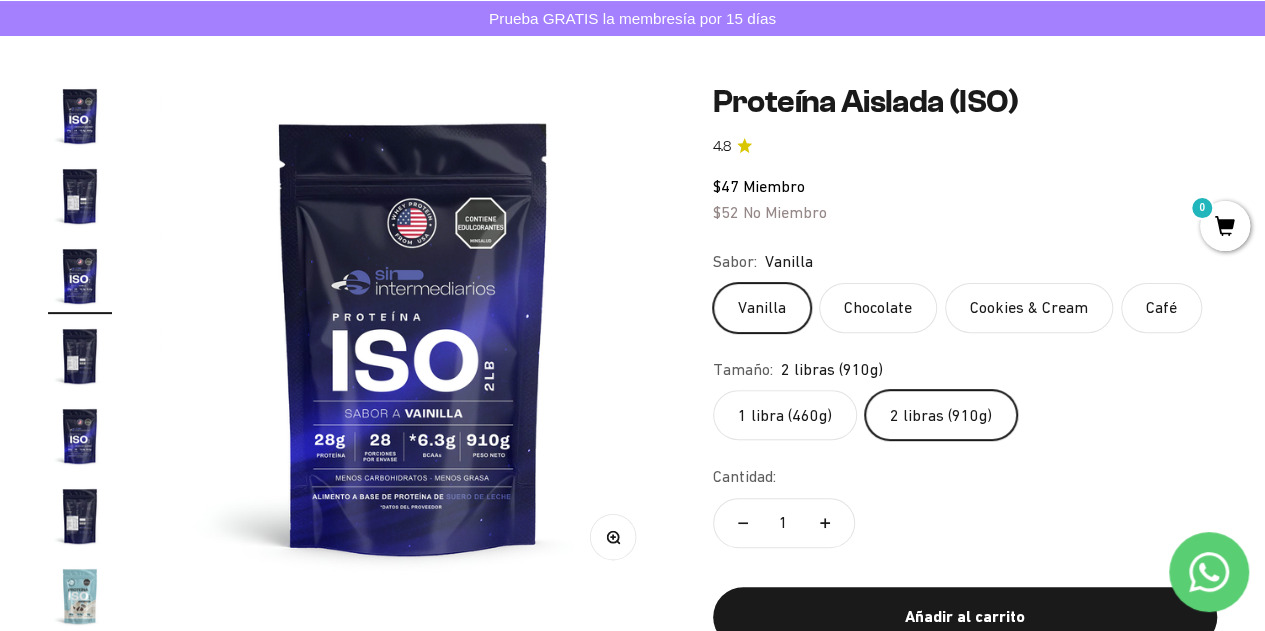 click on "Chocolate" 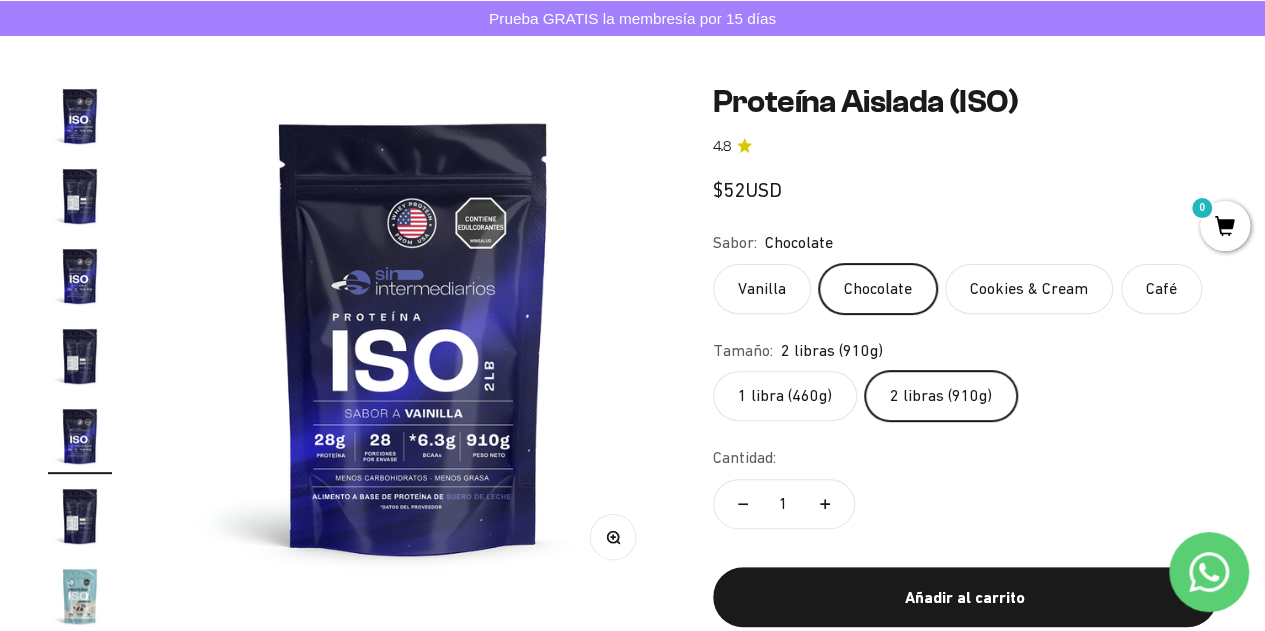 scroll, scrollTop: 0, scrollLeft: 2065, axis: horizontal 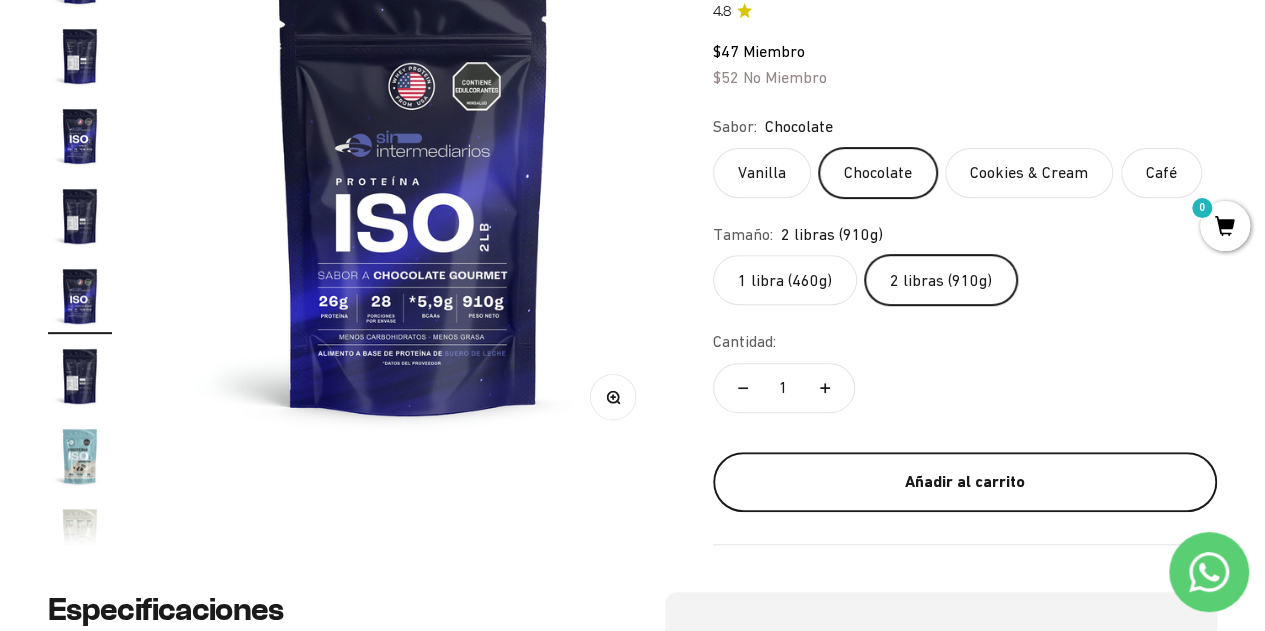 click on "Añadir al carrito" at bounding box center [965, 481] 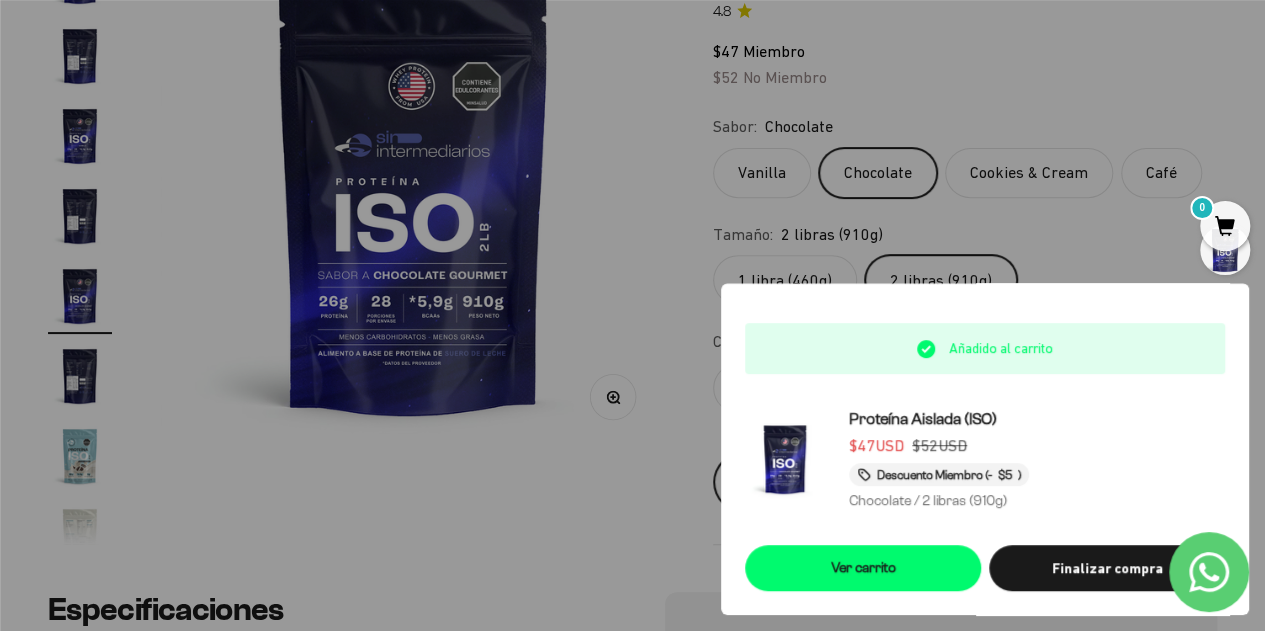 scroll, scrollTop: 0, scrollLeft: 2099, axis: horizontal 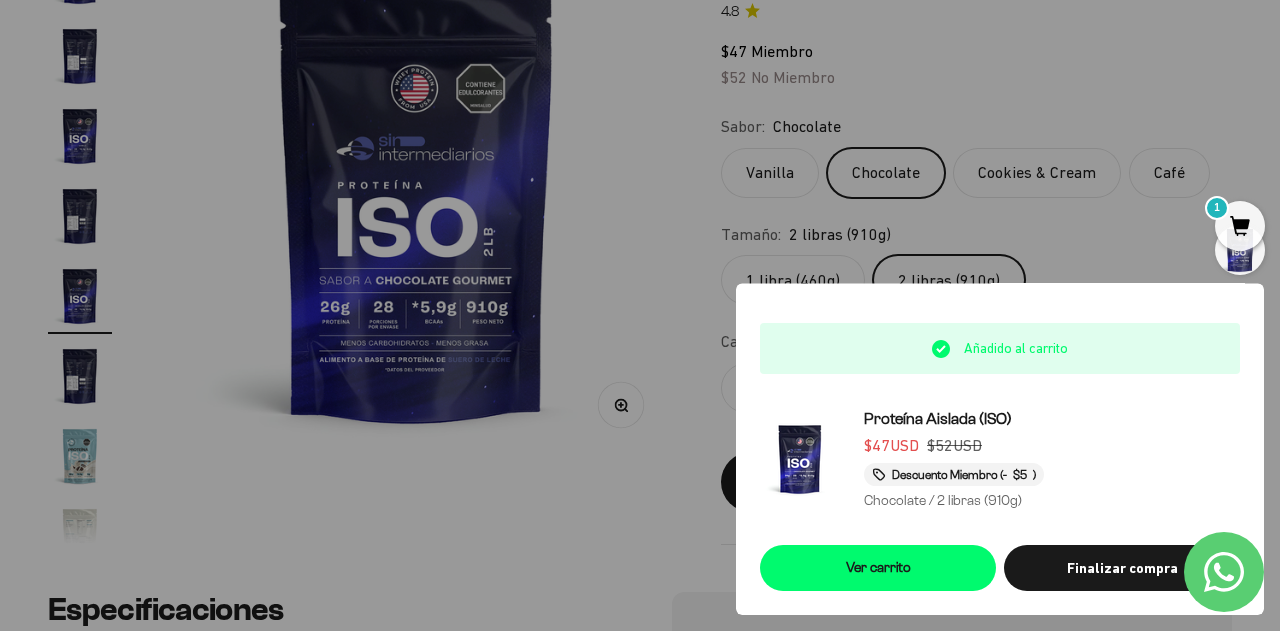 click at bounding box center [640, 315] 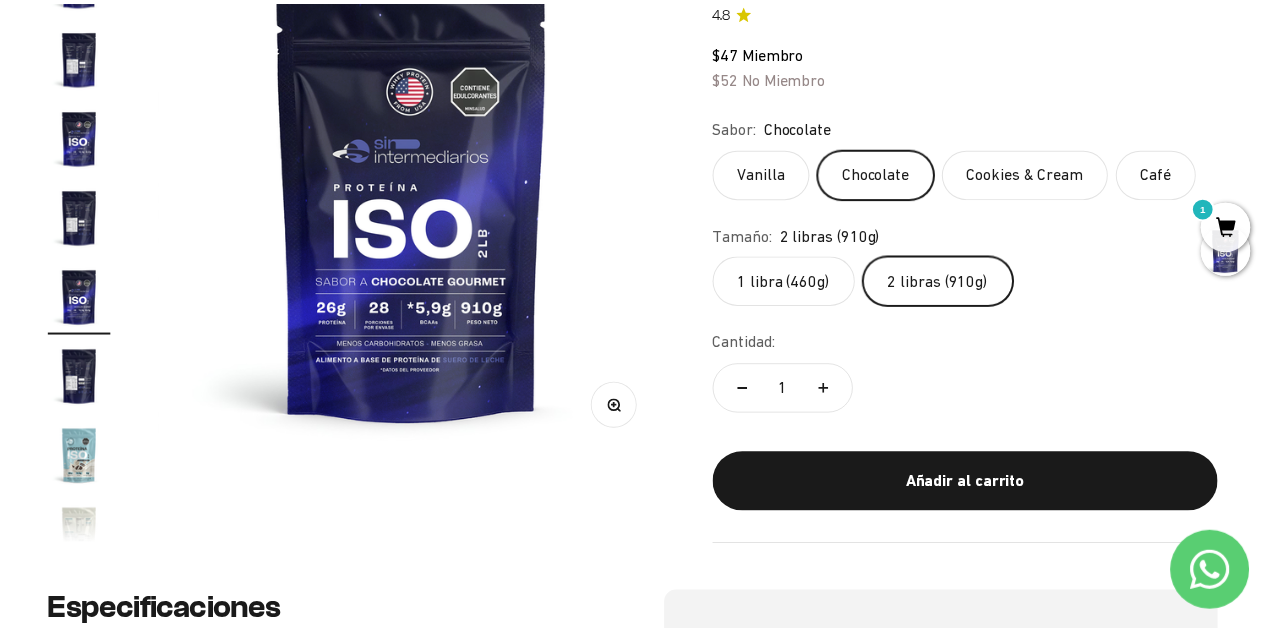 scroll, scrollTop: 0, scrollLeft: 2065, axis: horizontal 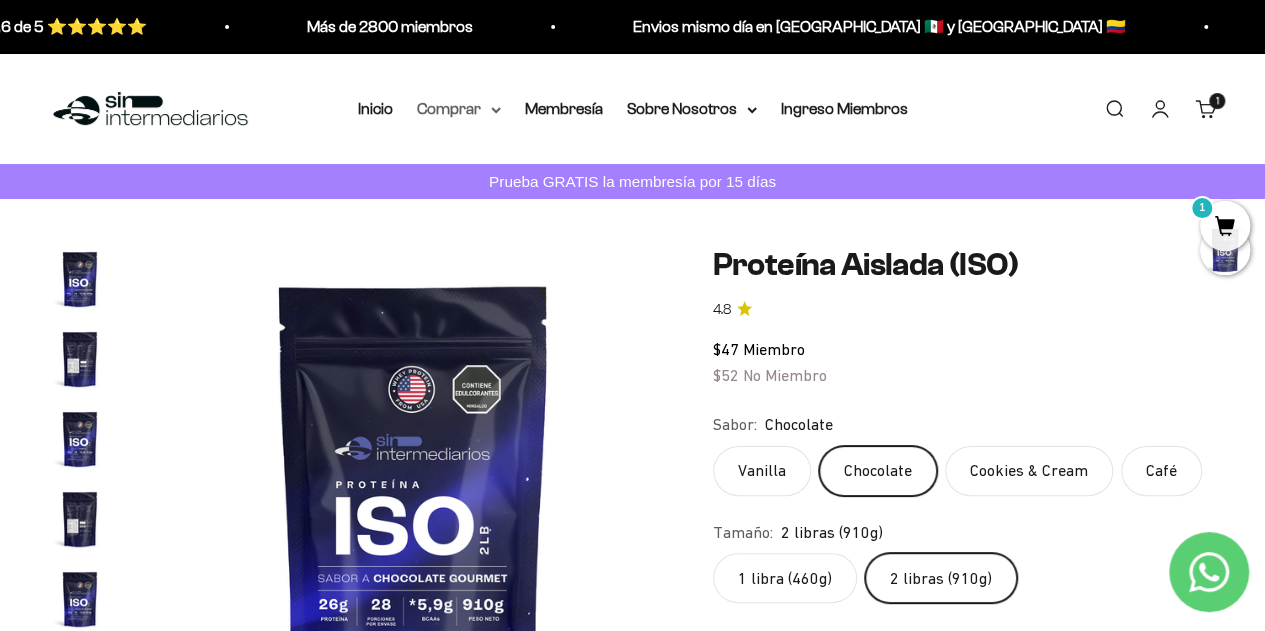 click on "Comprar" at bounding box center [459, 109] 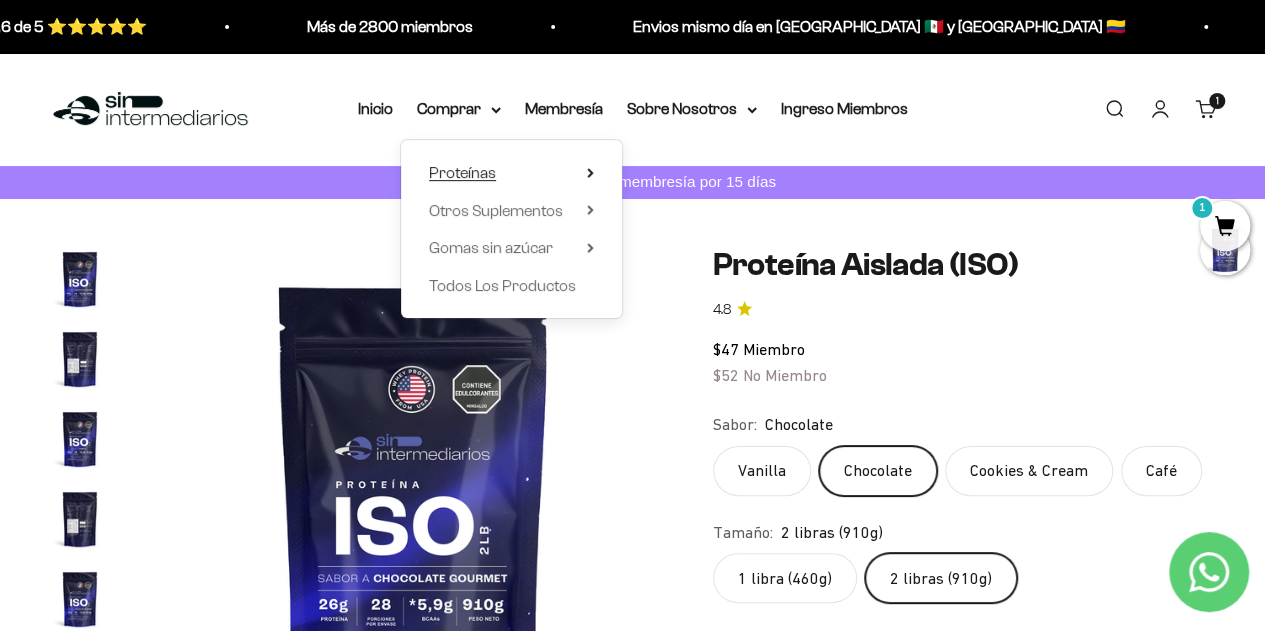 click on "Proteínas" at bounding box center [511, 173] 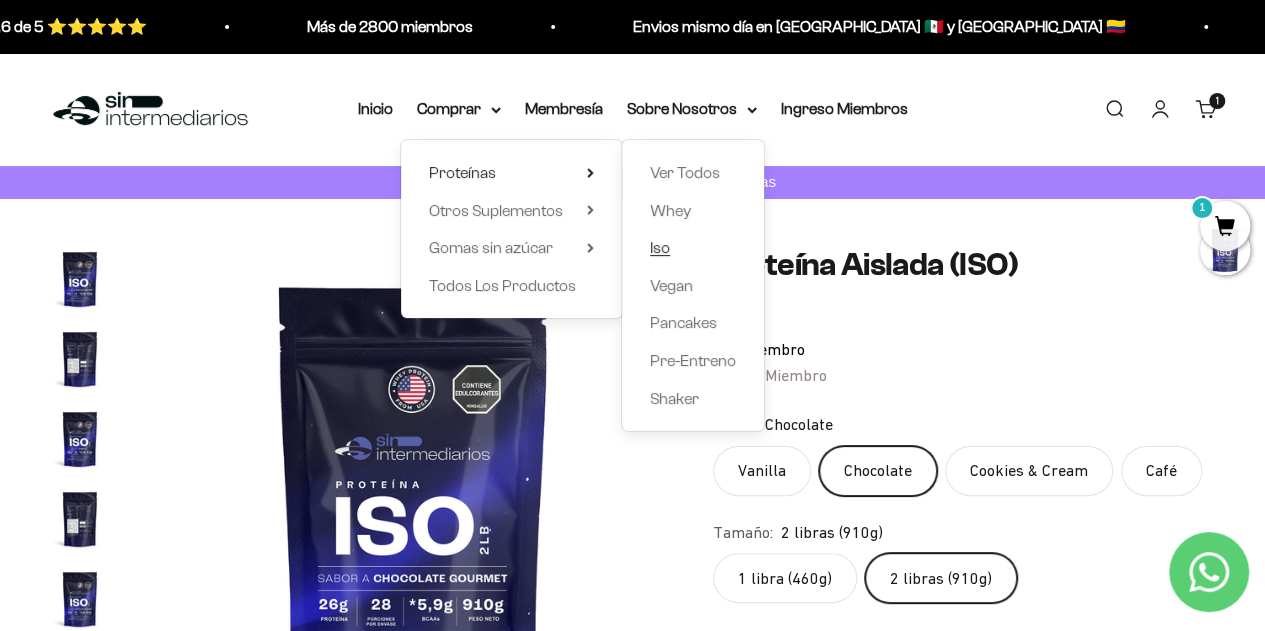 click on "Iso" at bounding box center (660, 247) 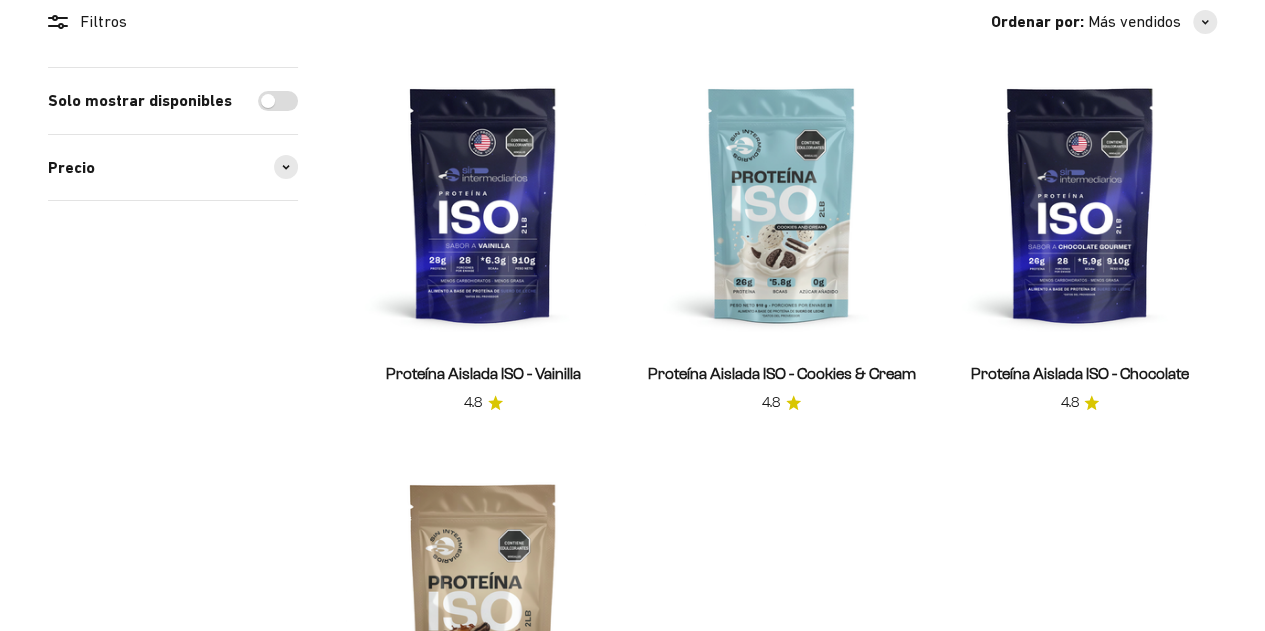 scroll, scrollTop: 247, scrollLeft: 0, axis: vertical 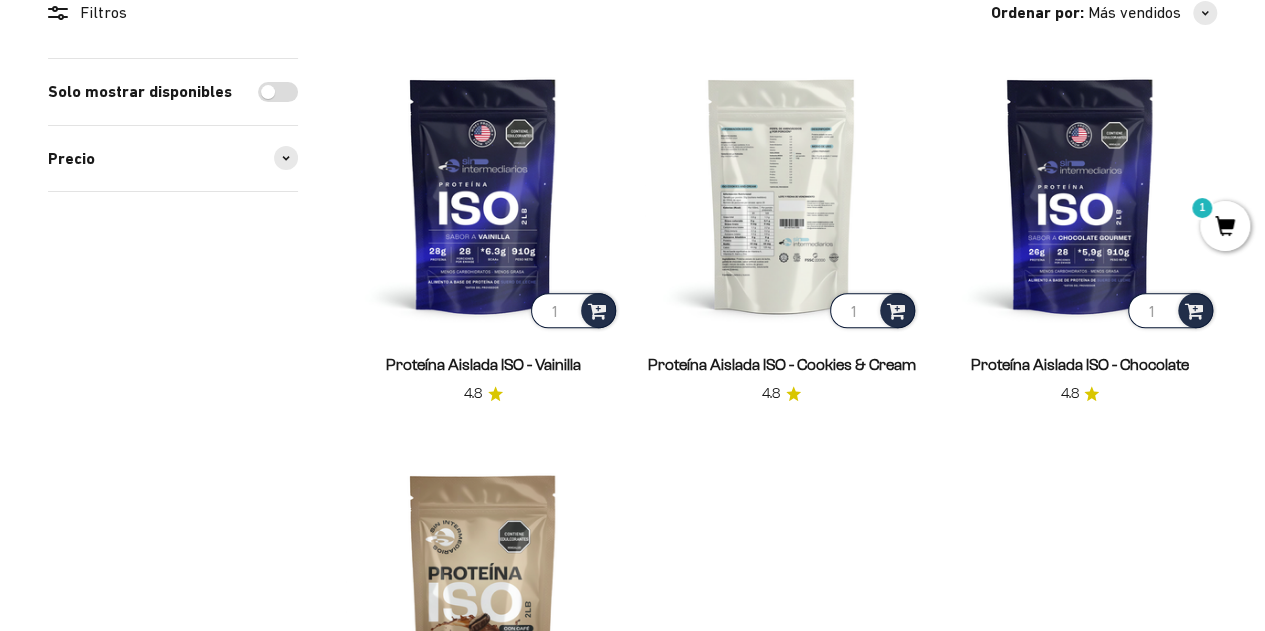 click at bounding box center [781, 195] 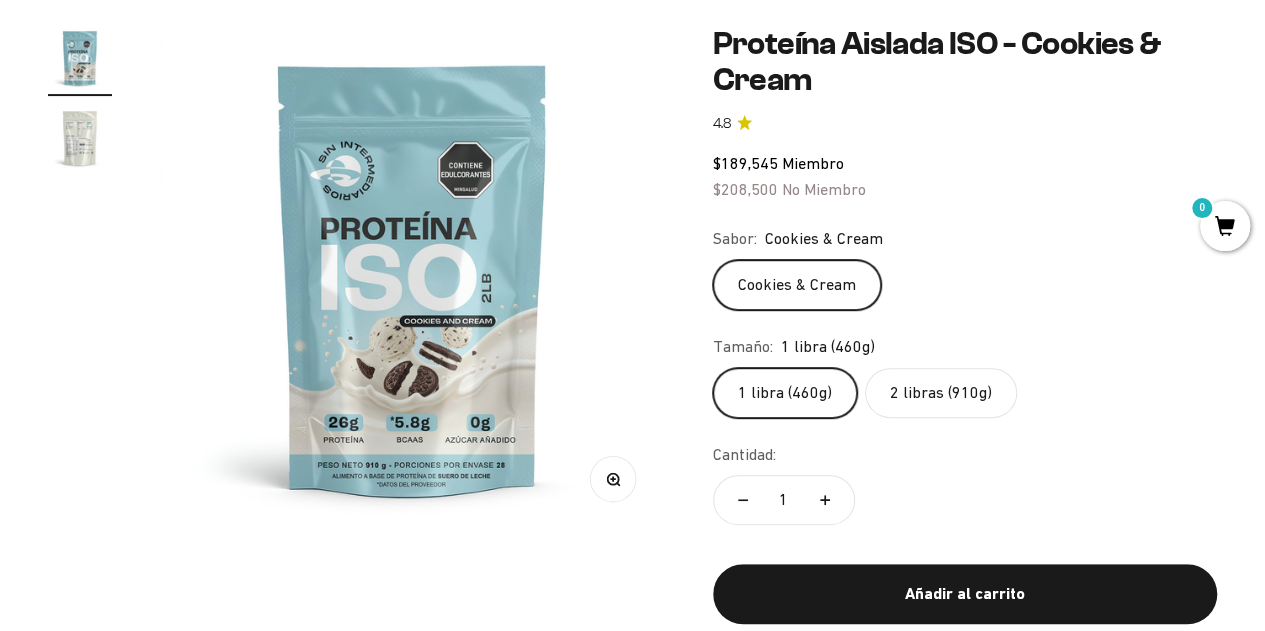 scroll, scrollTop: 222, scrollLeft: 0, axis: vertical 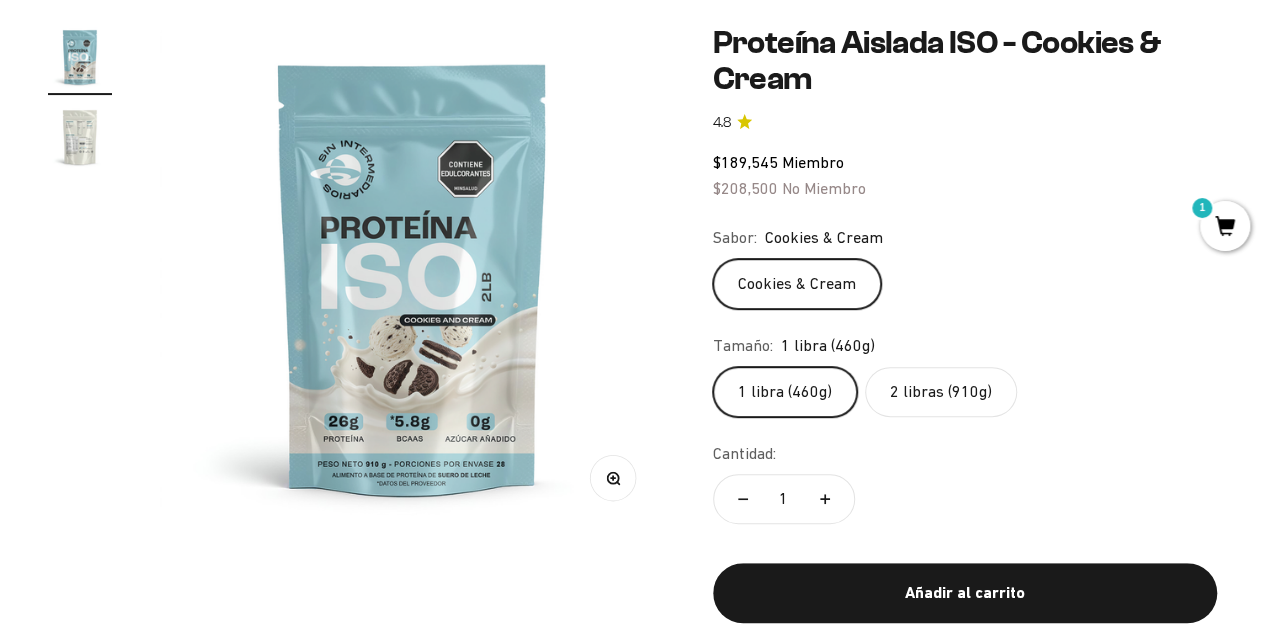 click on "2 libras (910g)" 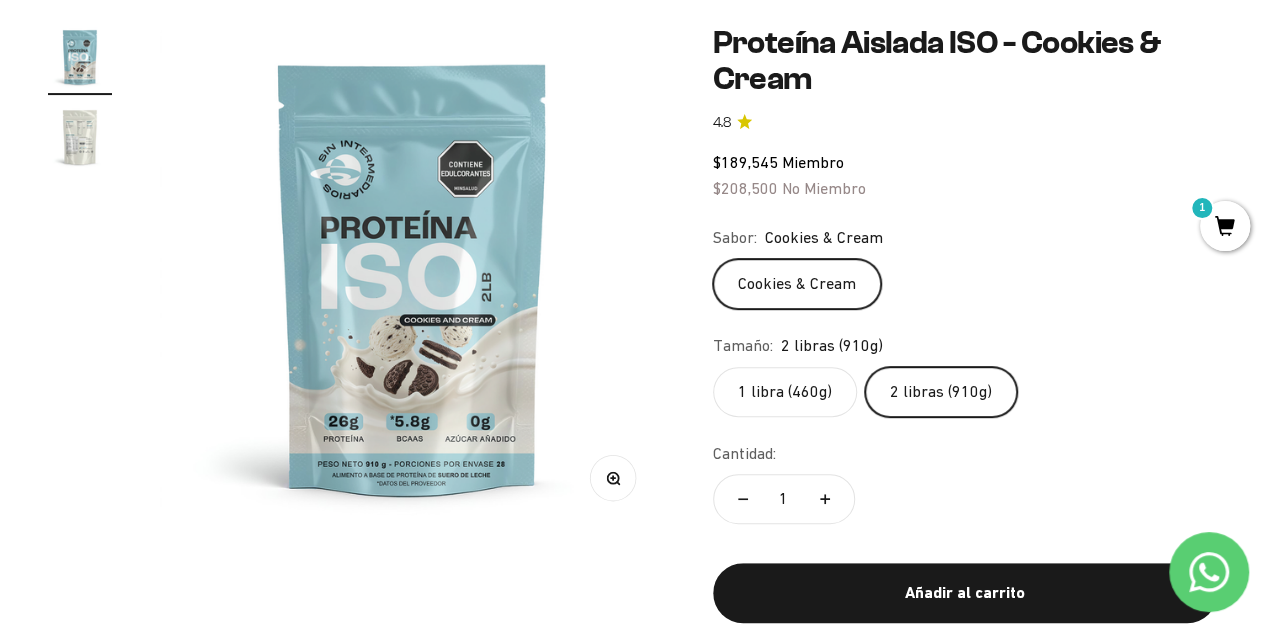 click on "2 libras (910g)" 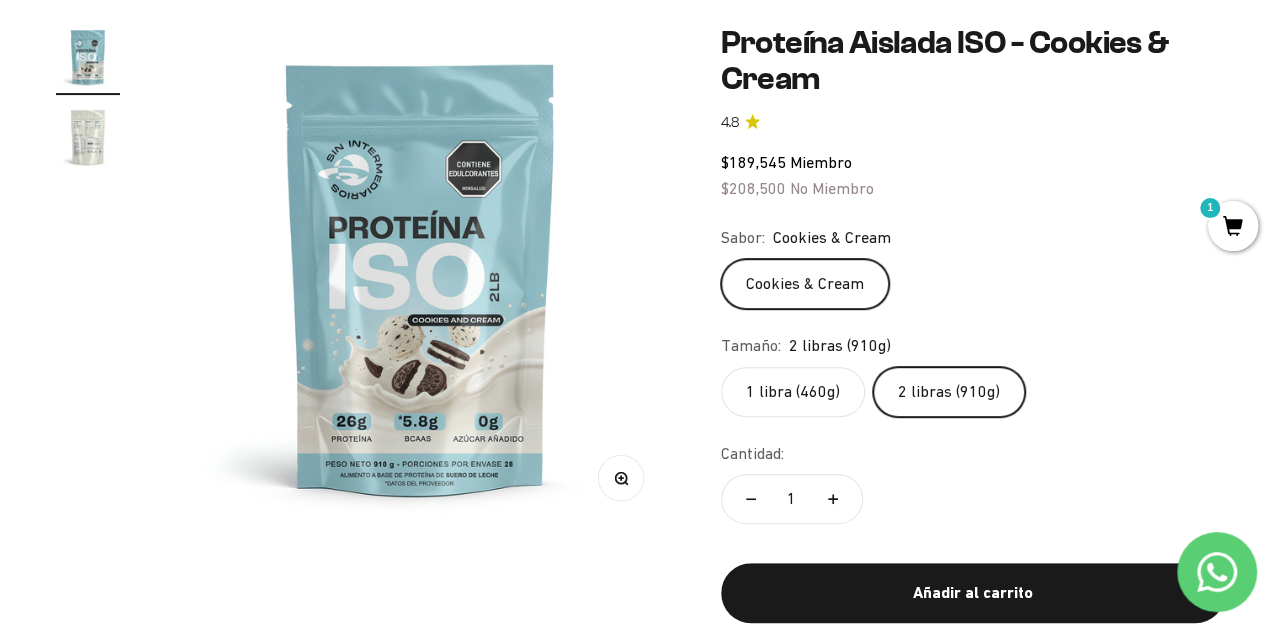 scroll, scrollTop: 0, scrollLeft: 0, axis: both 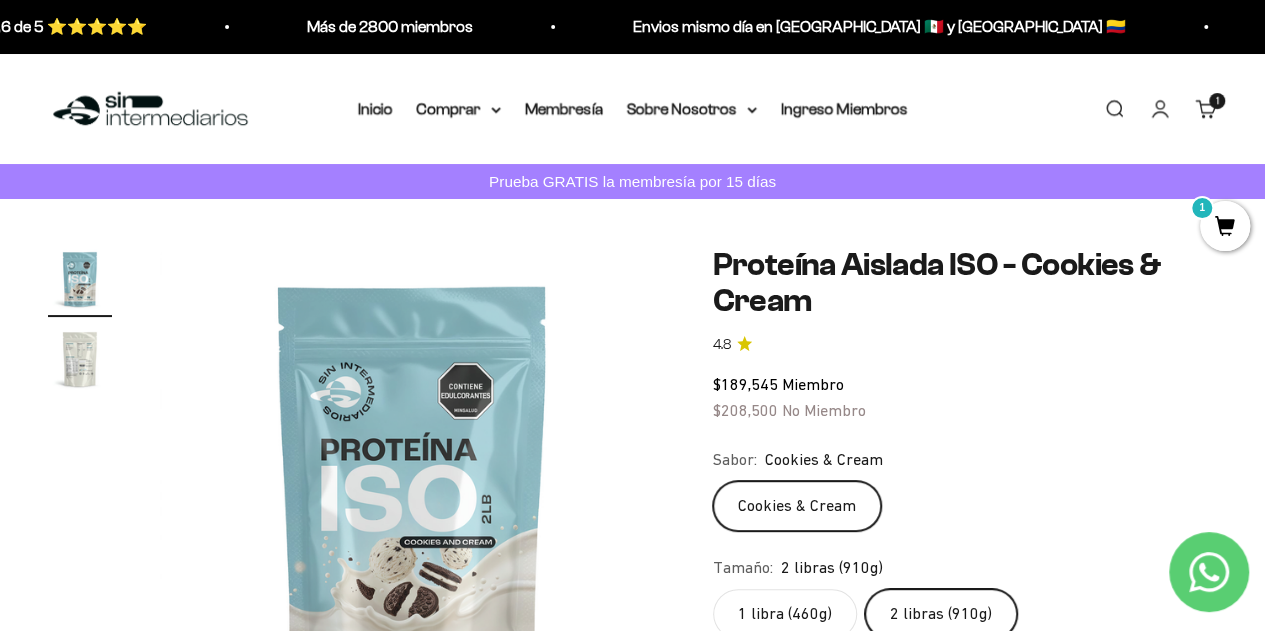 click on "Carrito
1 artículo
1" at bounding box center (1206, 109) 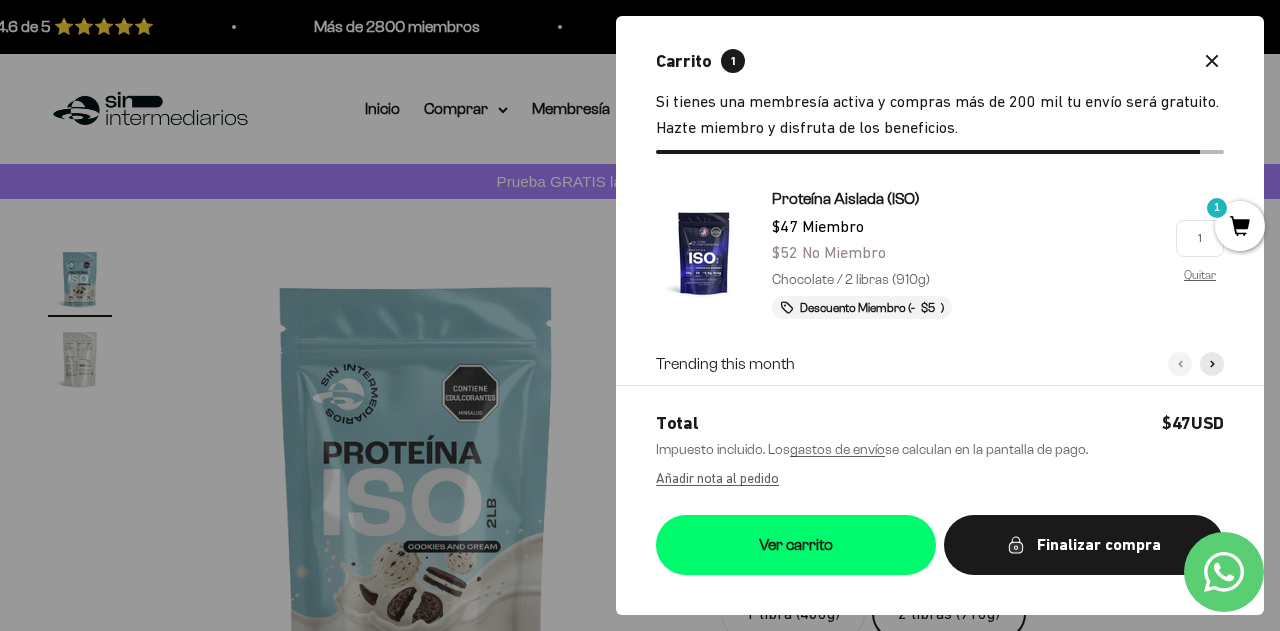 click on "1" at bounding box center [1200, 238] 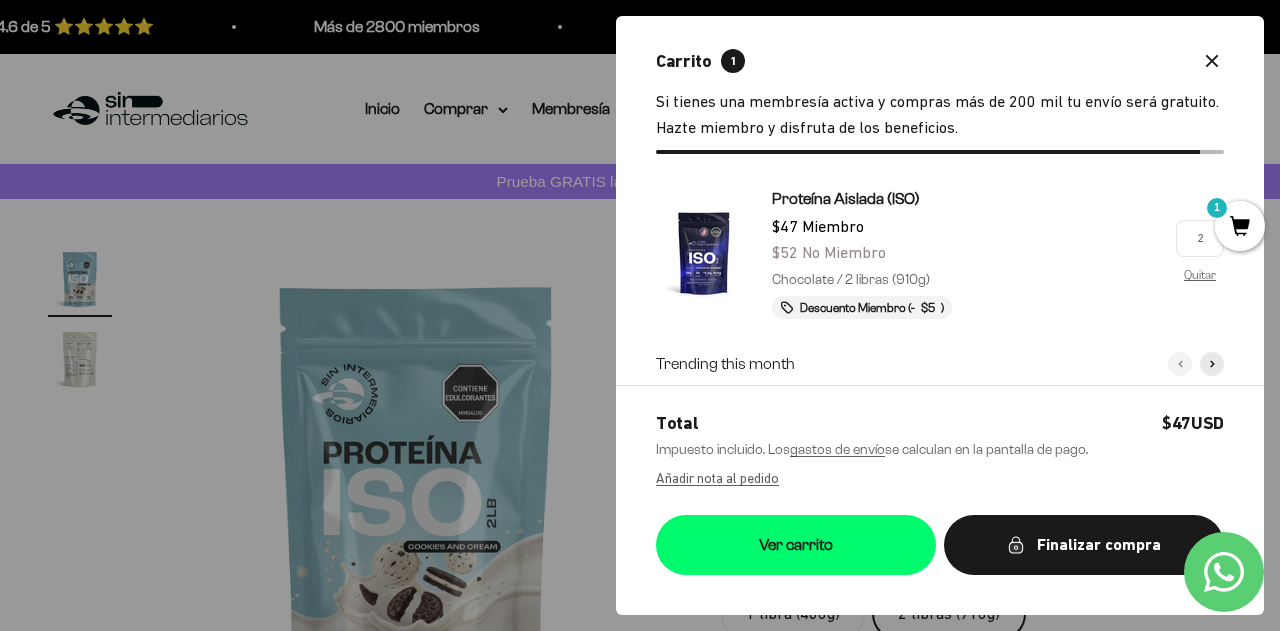 type on "2" 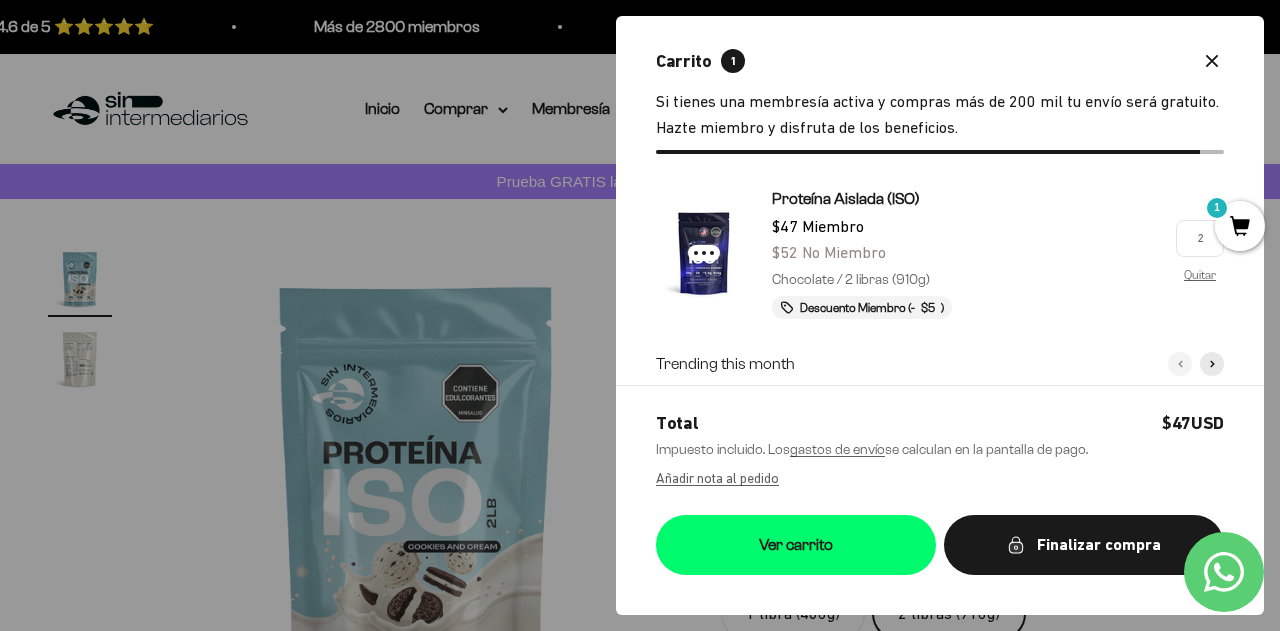 click on "Proteína Aislada (ISO)
$47   Miembro $52   No Miembro Chocolate / 2 libras (910g)
1
Quitar
Descuento Miembro (- $5 )
2
Quitar" at bounding box center [940, 252] 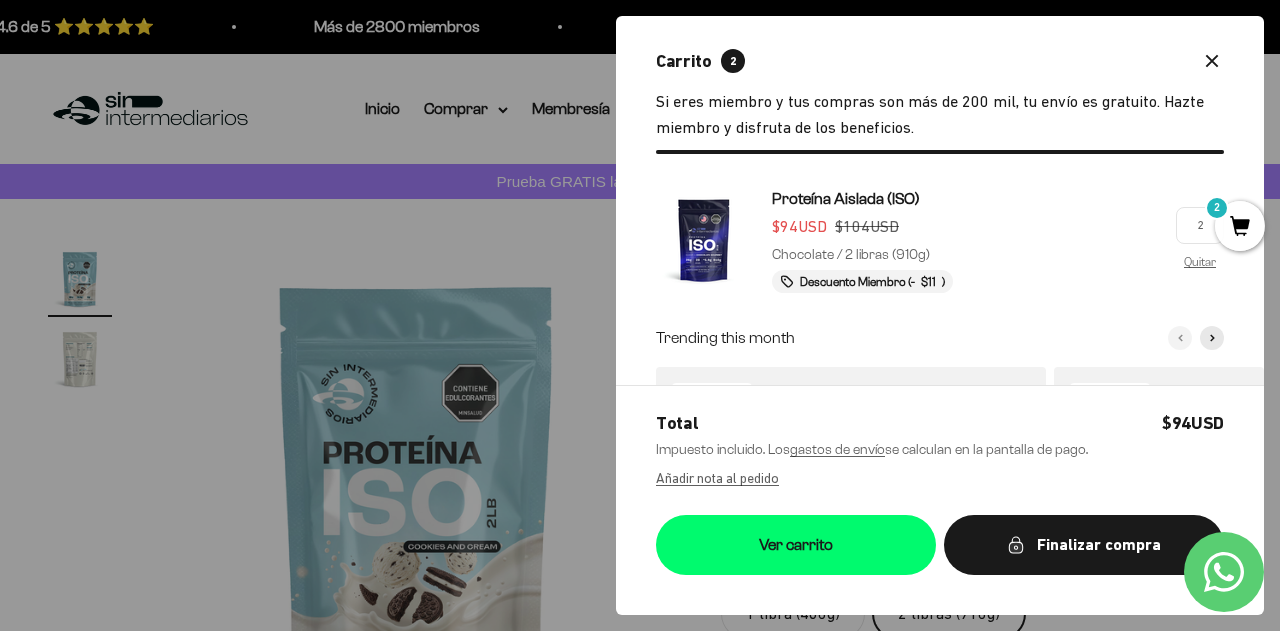 click on "Proteína Aislada (ISO)
Precio de oferta $94USD
Precio normal $104USD Chocolate / 2 libras (910g)
2
Quitar
Descuento Miembro (- $11 )
2
Quitar" at bounding box center (940, 239) 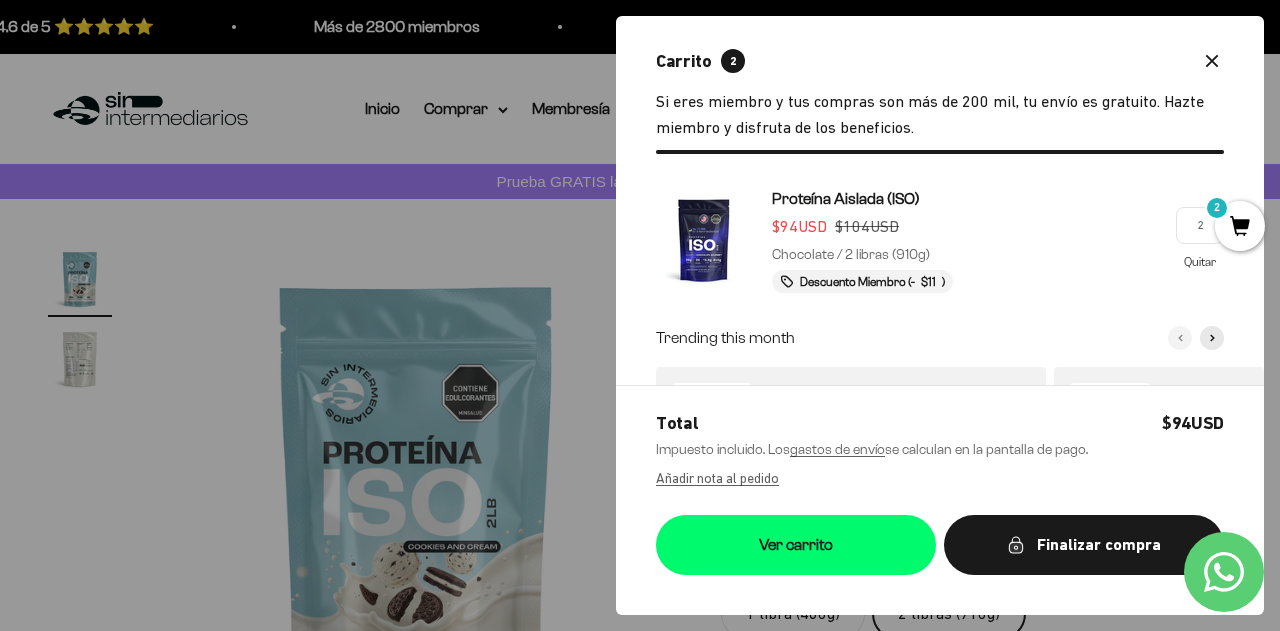 click on "Quitar" at bounding box center [1200, 261] 